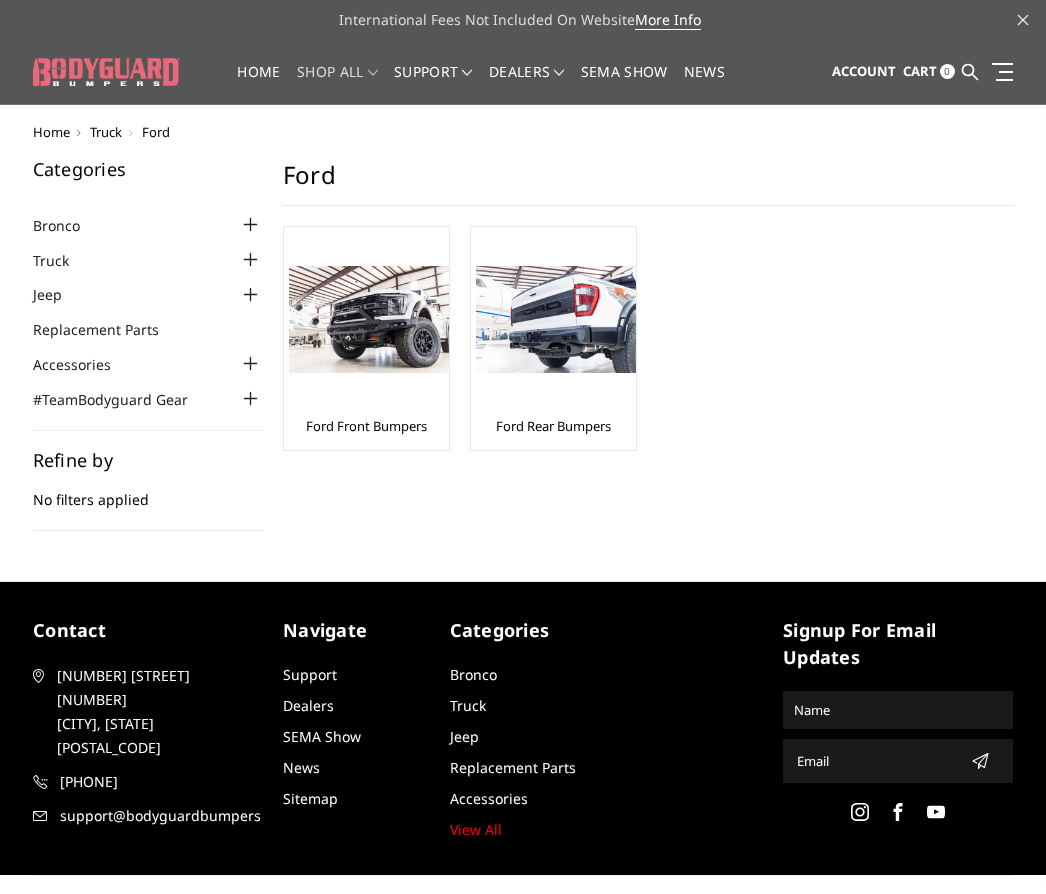 scroll, scrollTop: 0, scrollLeft: 0, axis: both 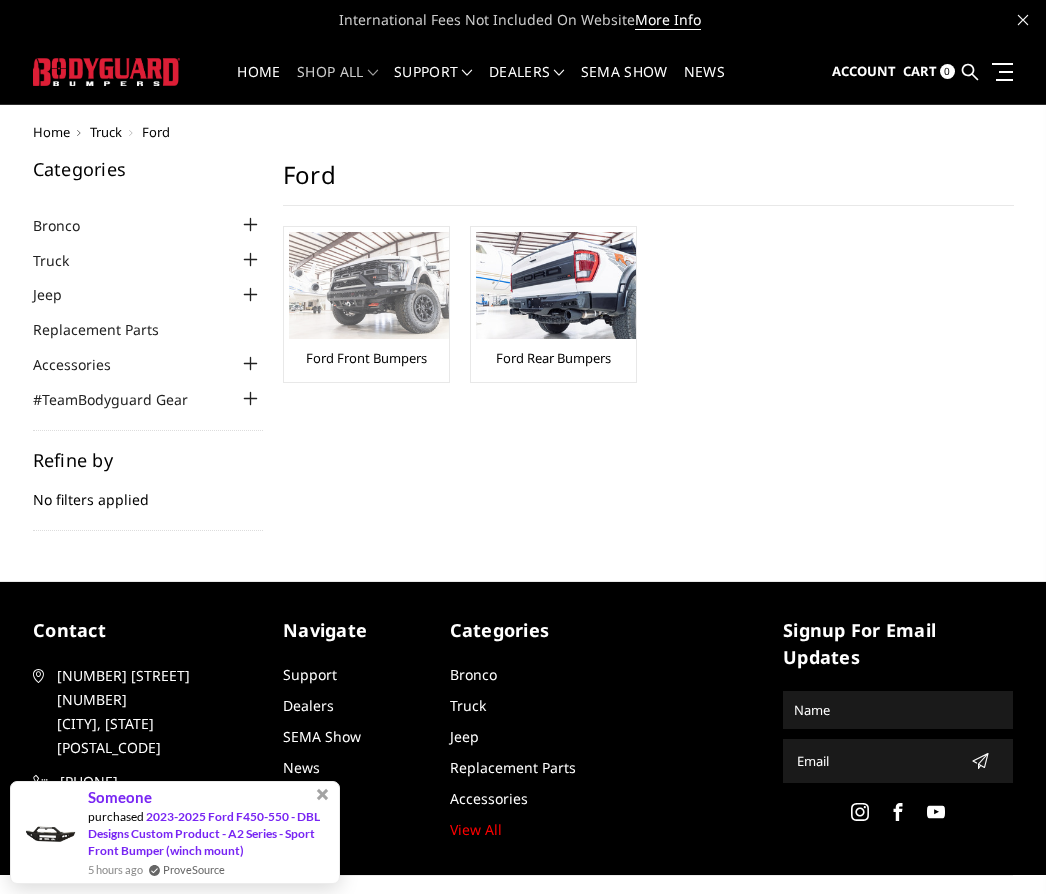 click at bounding box center (369, 285) 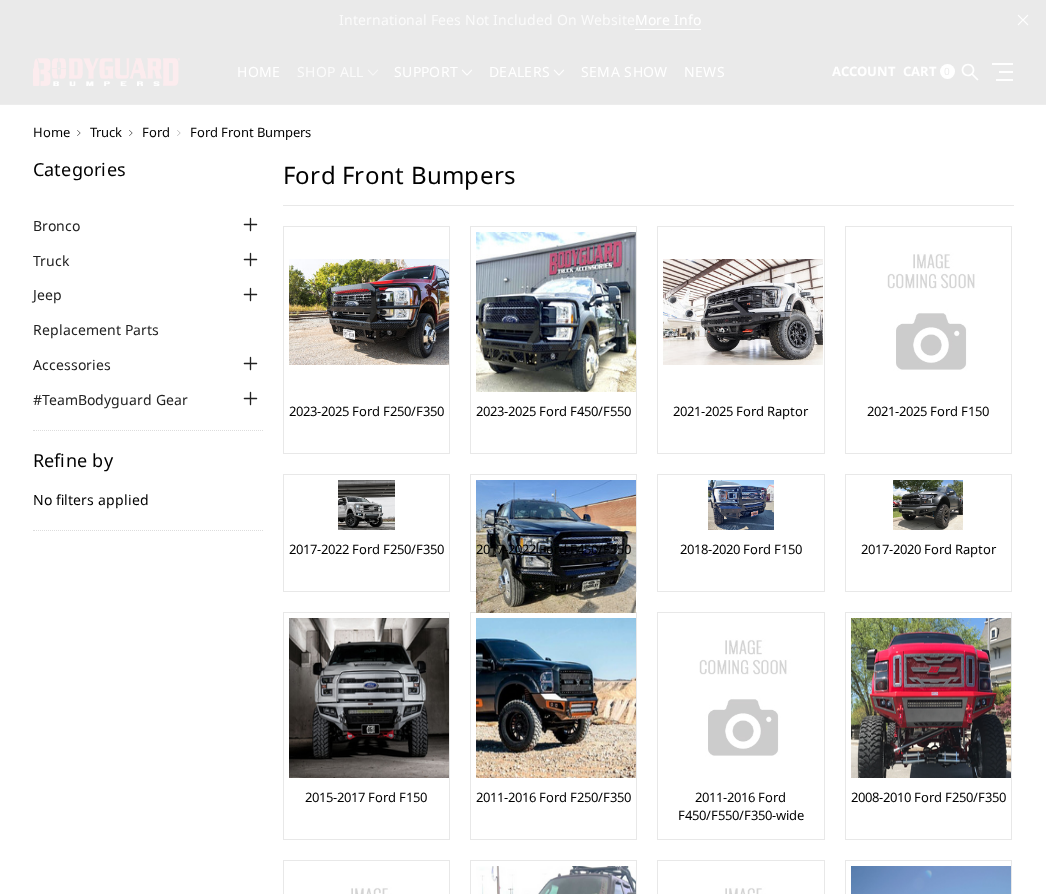scroll, scrollTop: 0, scrollLeft: 0, axis: both 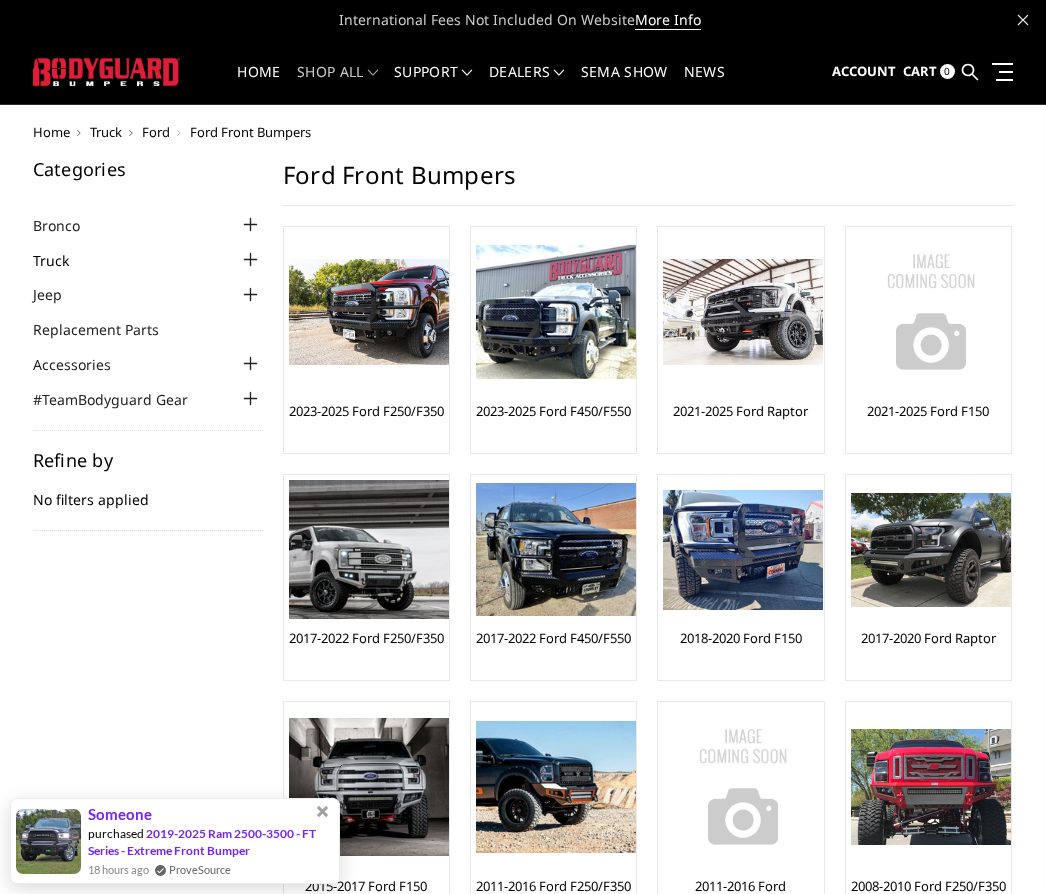 click on "Truck" at bounding box center (63, 260) 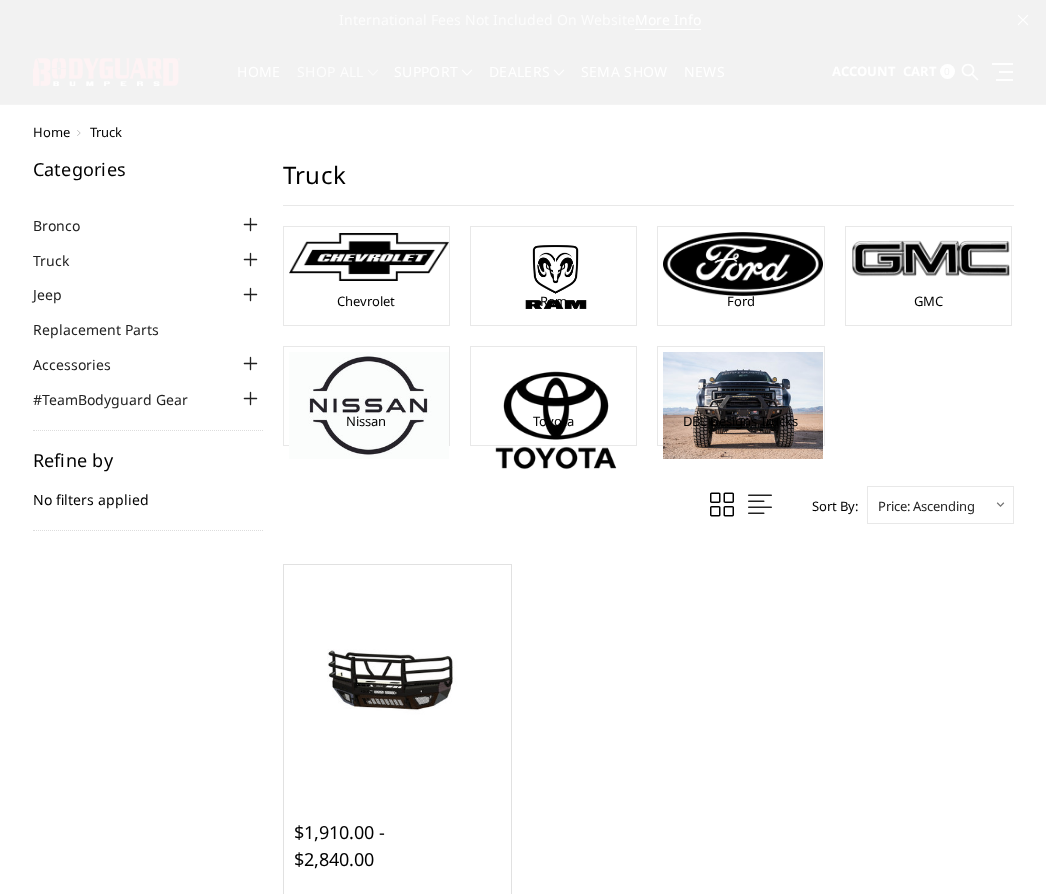 scroll, scrollTop: 0, scrollLeft: 0, axis: both 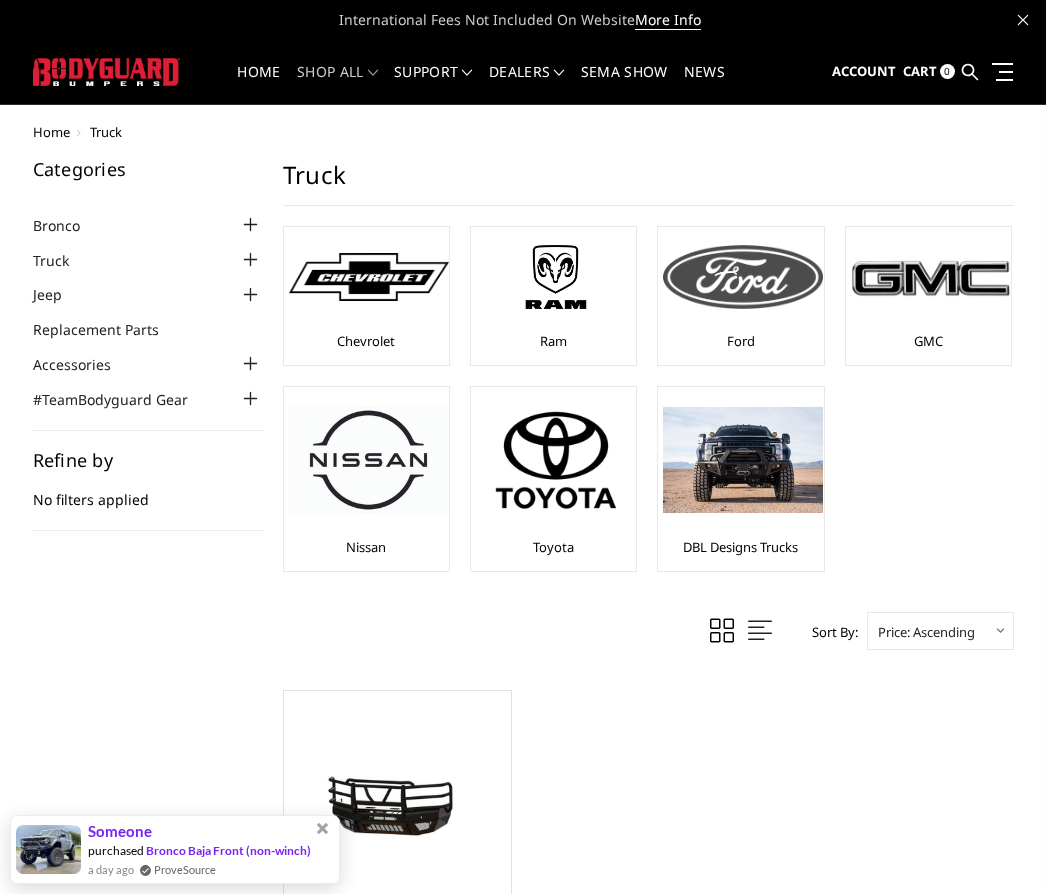 click at bounding box center (743, 277) 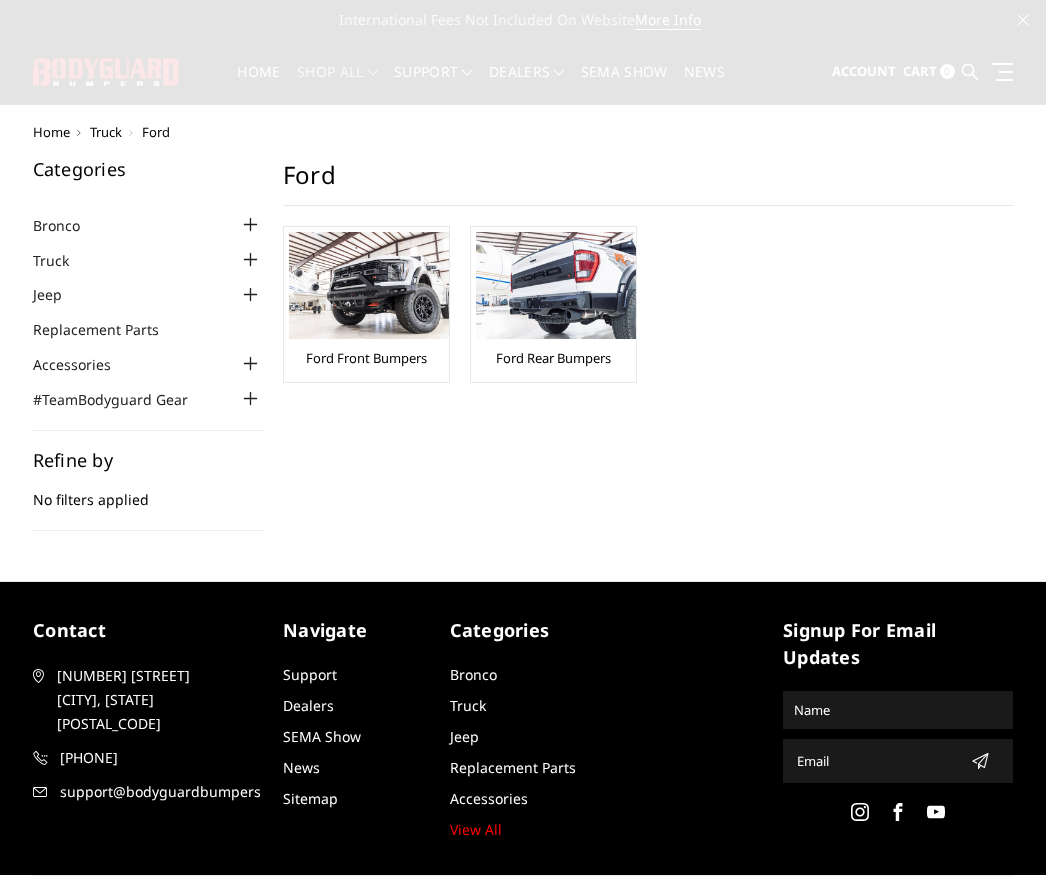 scroll, scrollTop: 0, scrollLeft: 0, axis: both 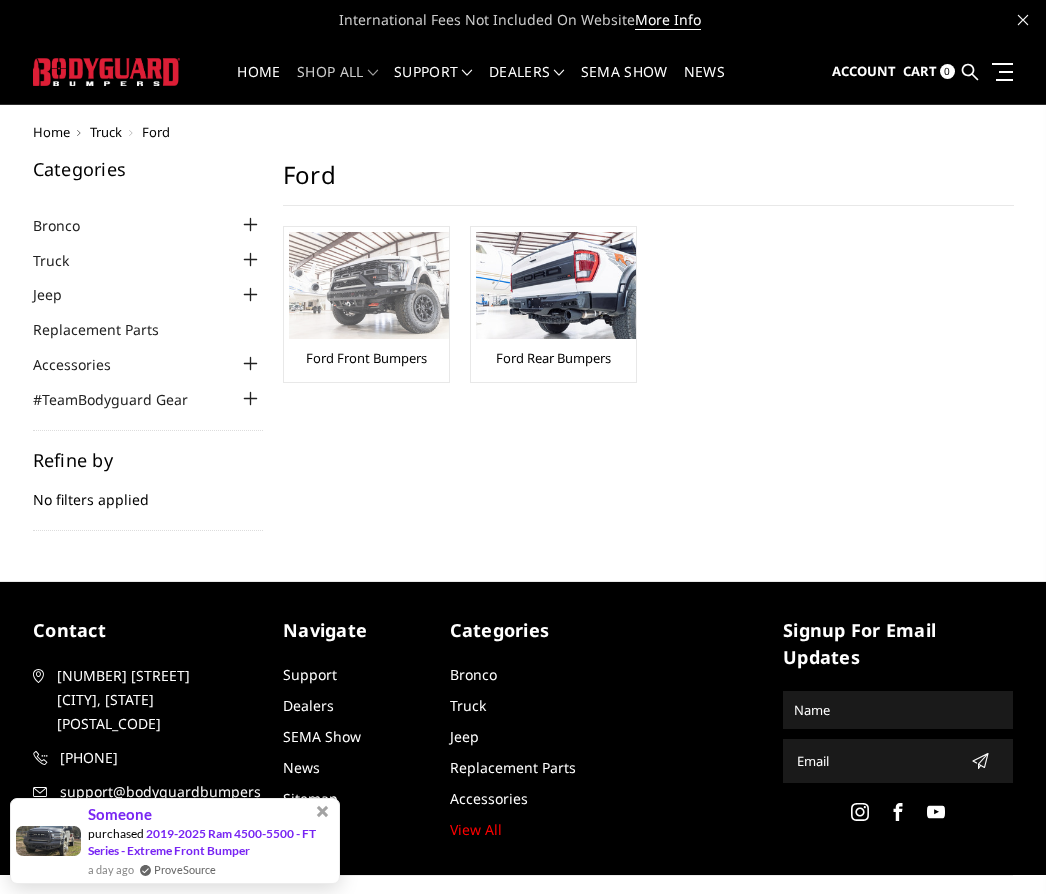 click at bounding box center [369, 285] 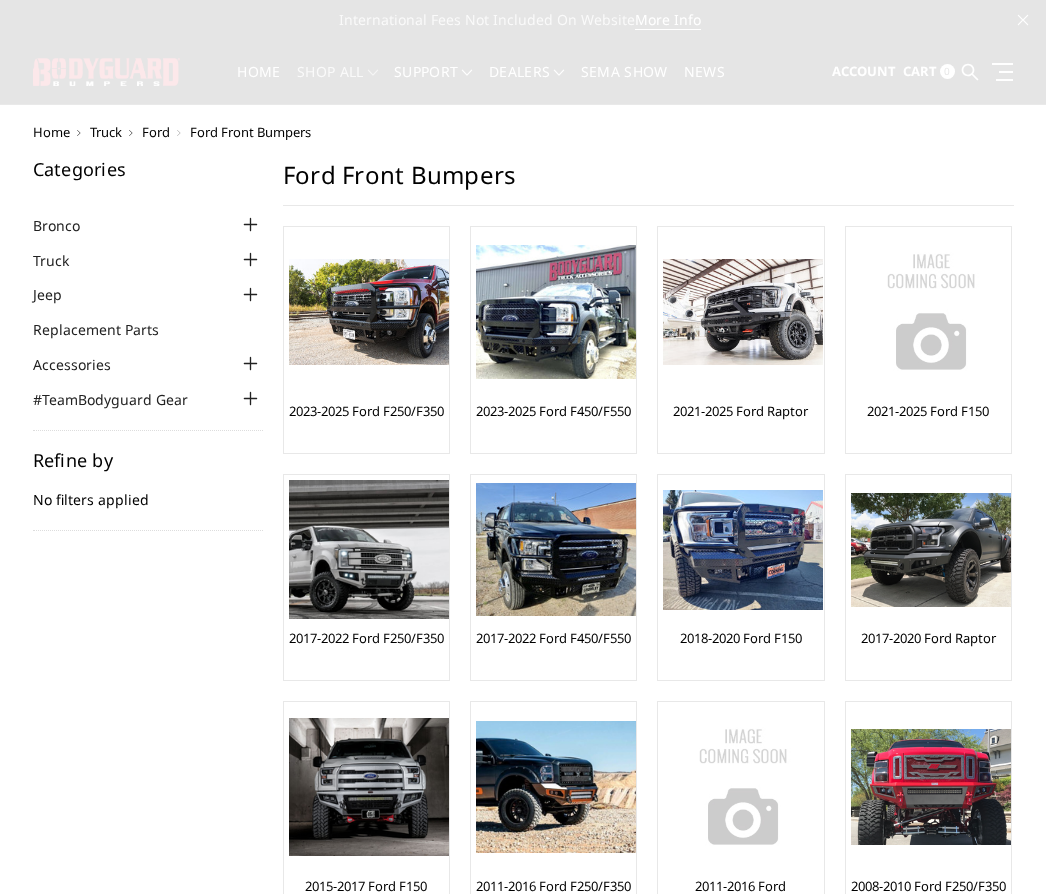 scroll, scrollTop: 0, scrollLeft: 0, axis: both 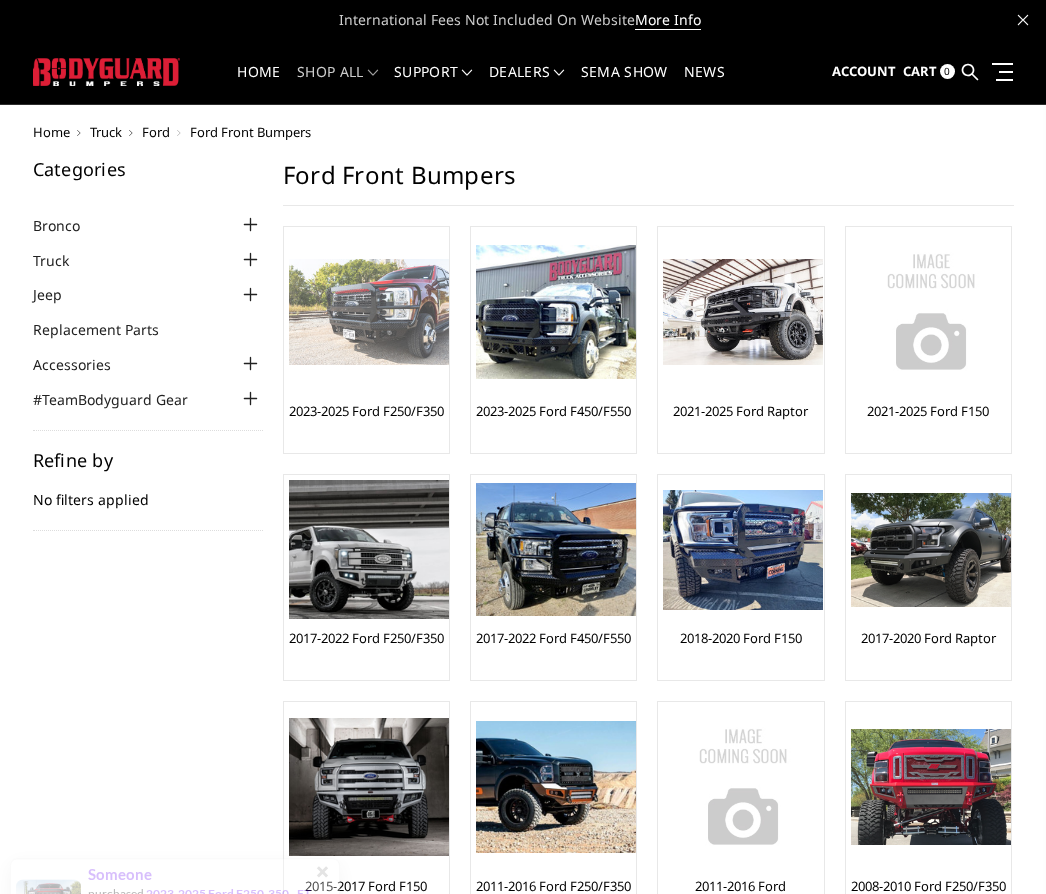 click at bounding box center (369, 312) 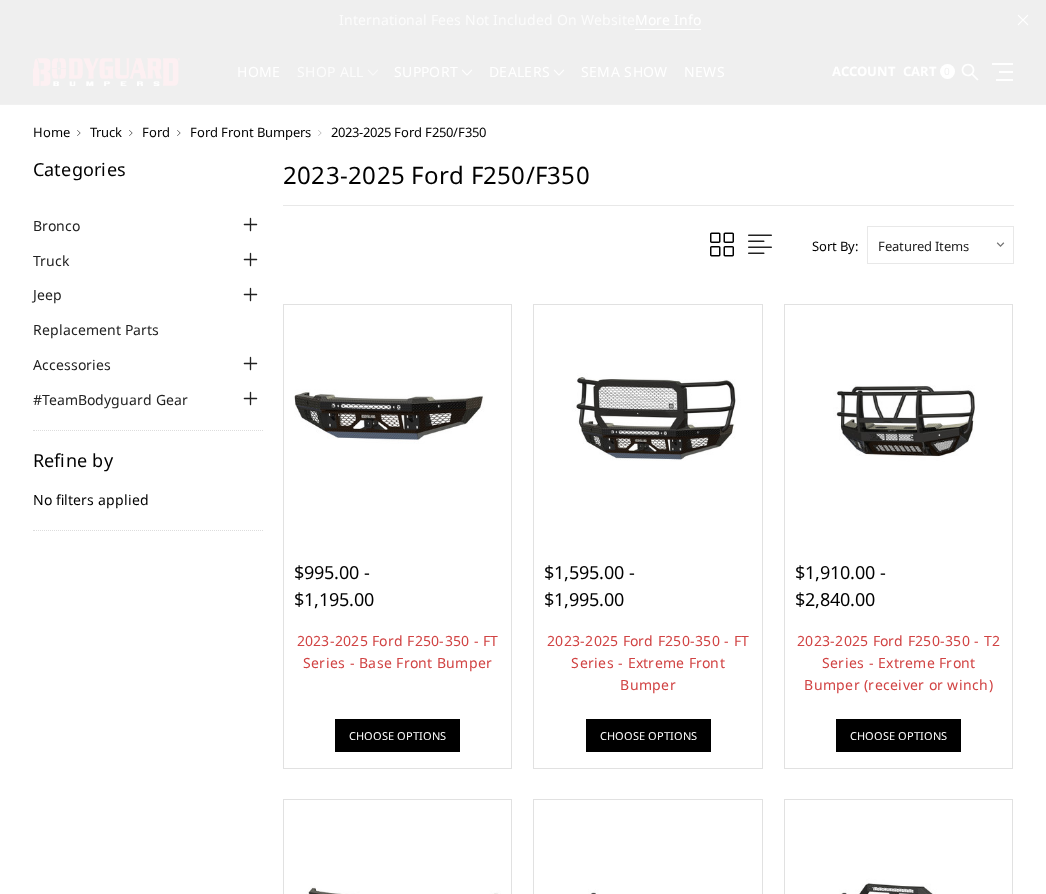 scroll, scrollTop: 0, scrollLeft: 0, axis: both 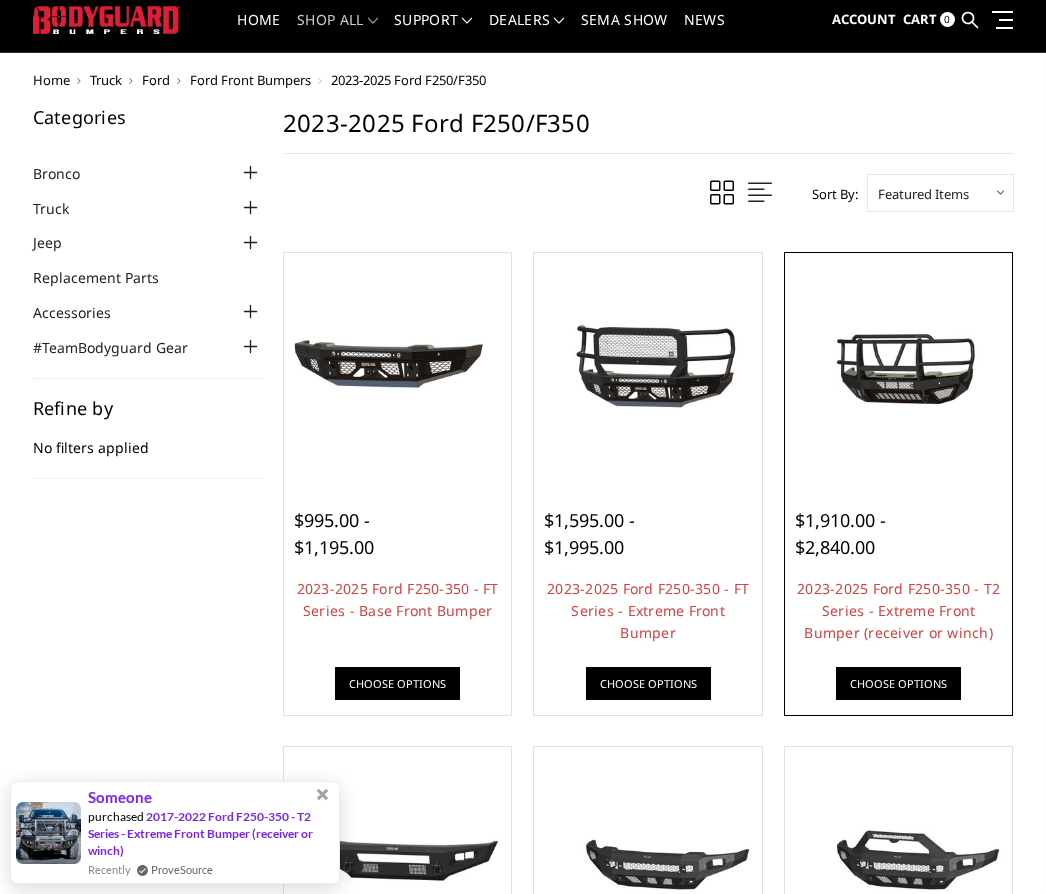 click at bounding box center [899, 367] 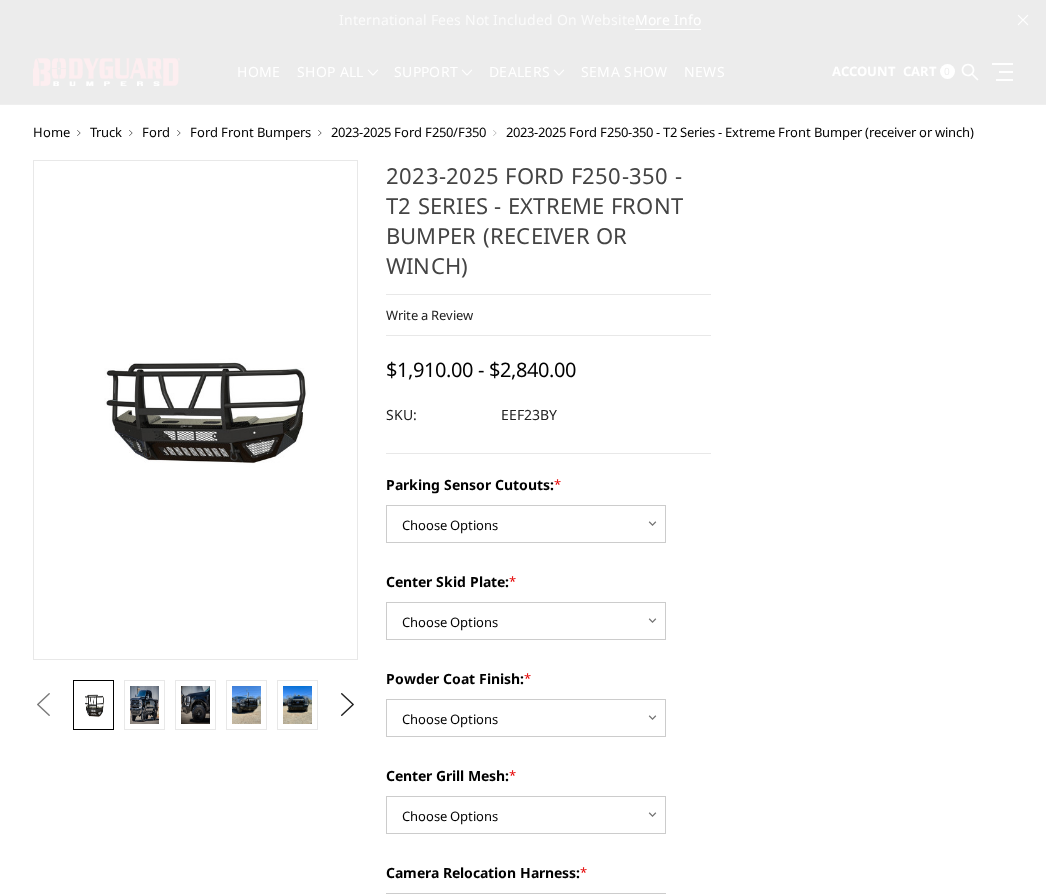scroll, scrollTop: 0, scrollLeft: 0, axis: both 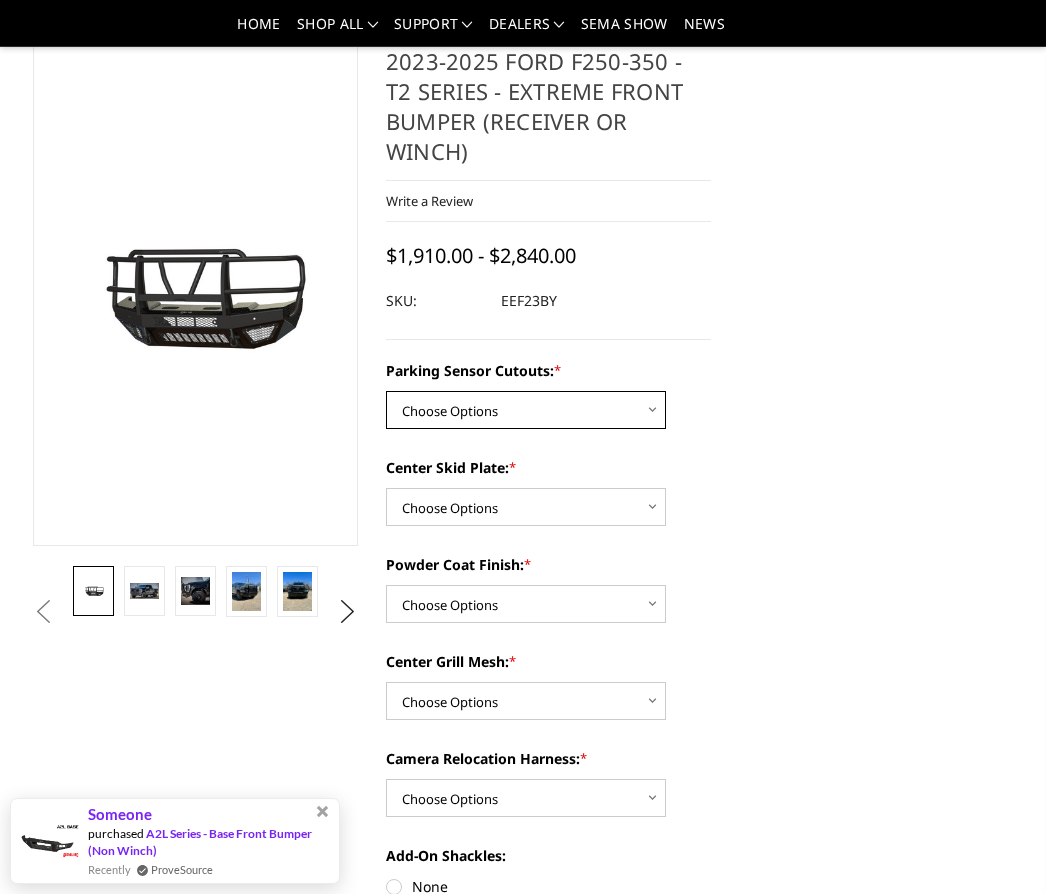 click on "Choose Options
Yes - With Parking Sensor Cutouts" at bounding box center (526, 410) 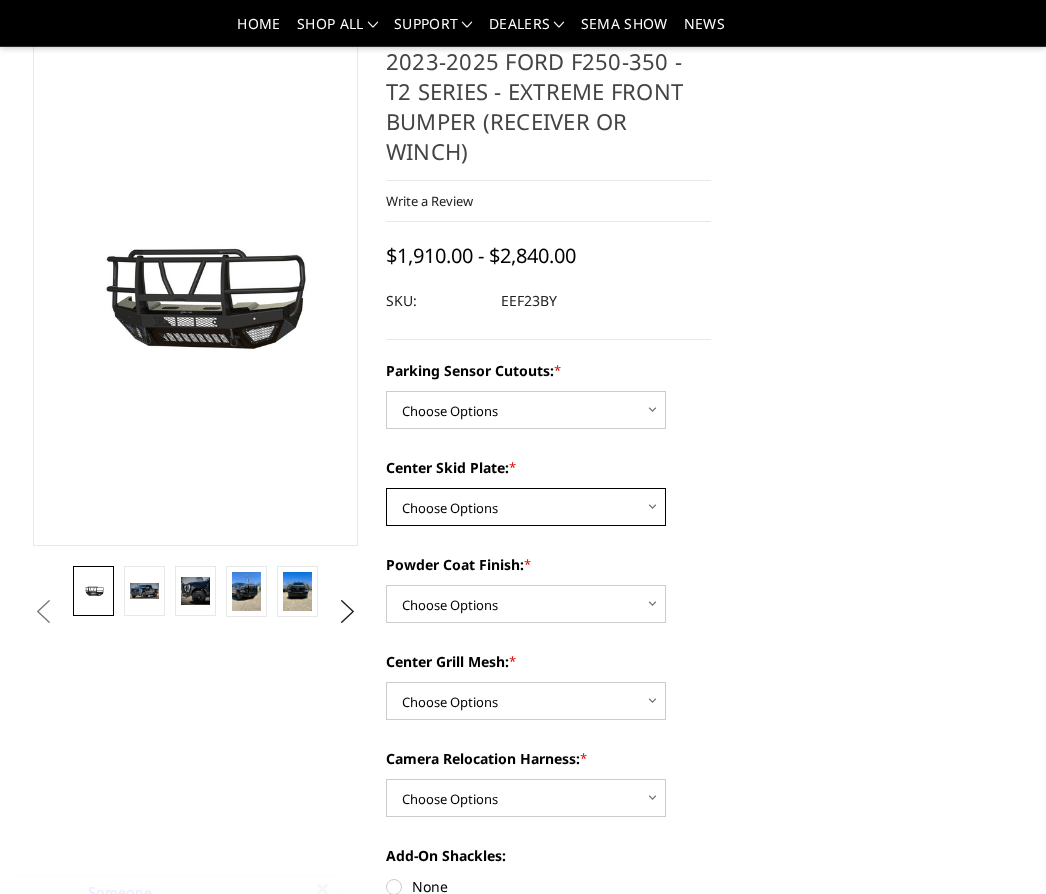 click on "Choose Options
2" Receiver Tube
Standard Skid Plate (included)
Winch Mount Skid Plate" at bounding box center [526, 507] 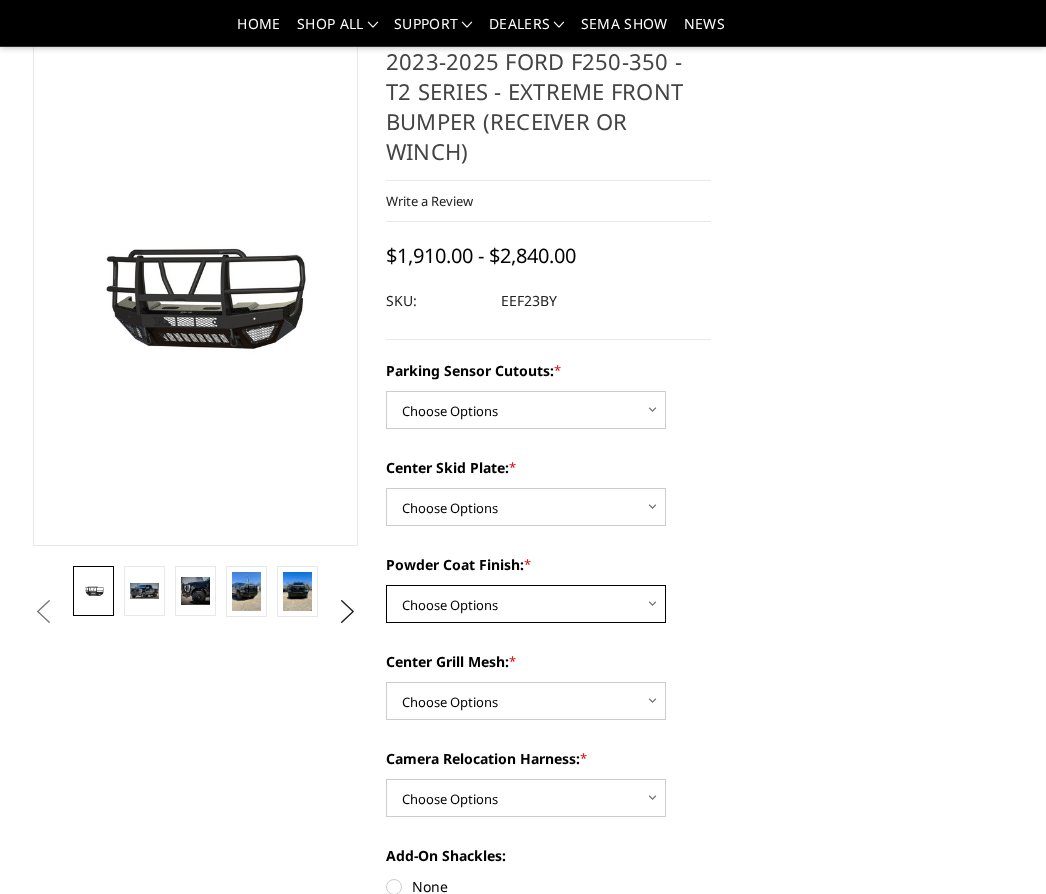 click on "Choose Options
Bare Metal
Gloss Black Powder Coat
Textured Black Powder Coat" at bounding box center [526, 604] 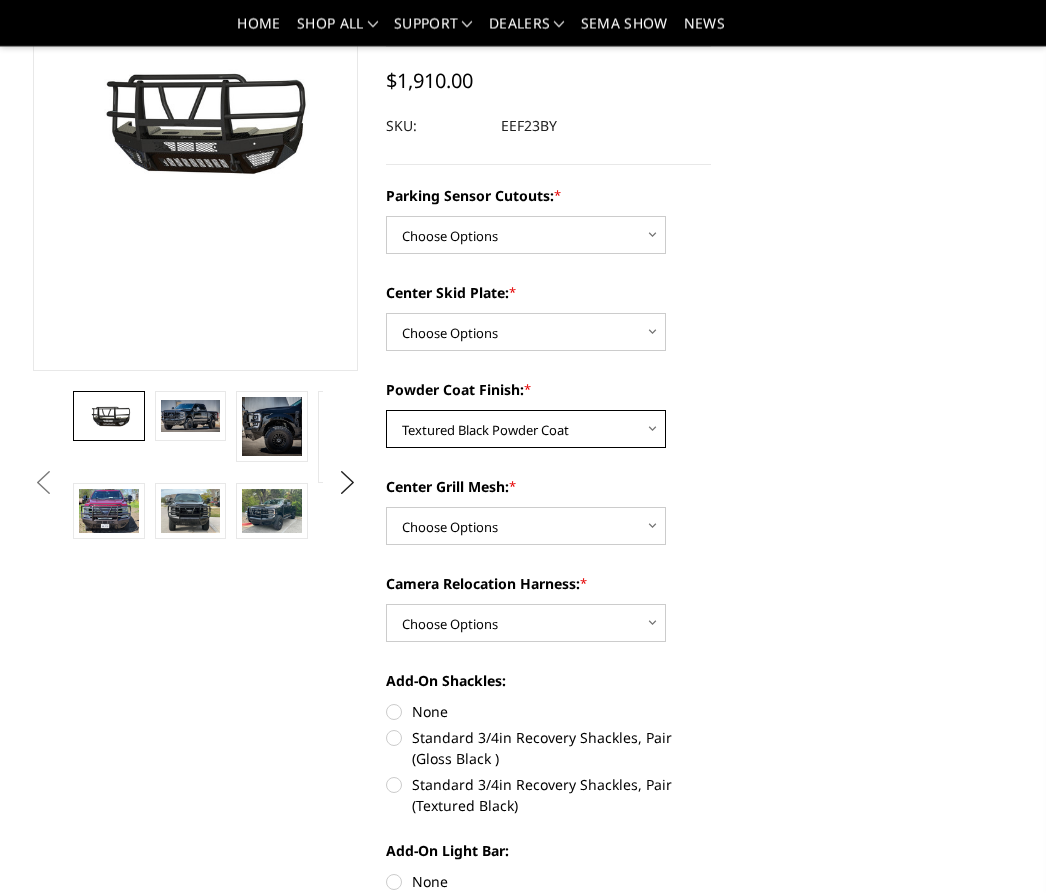 scroll, scrollTop: 230, scrollLeft: 0, axis: vertical 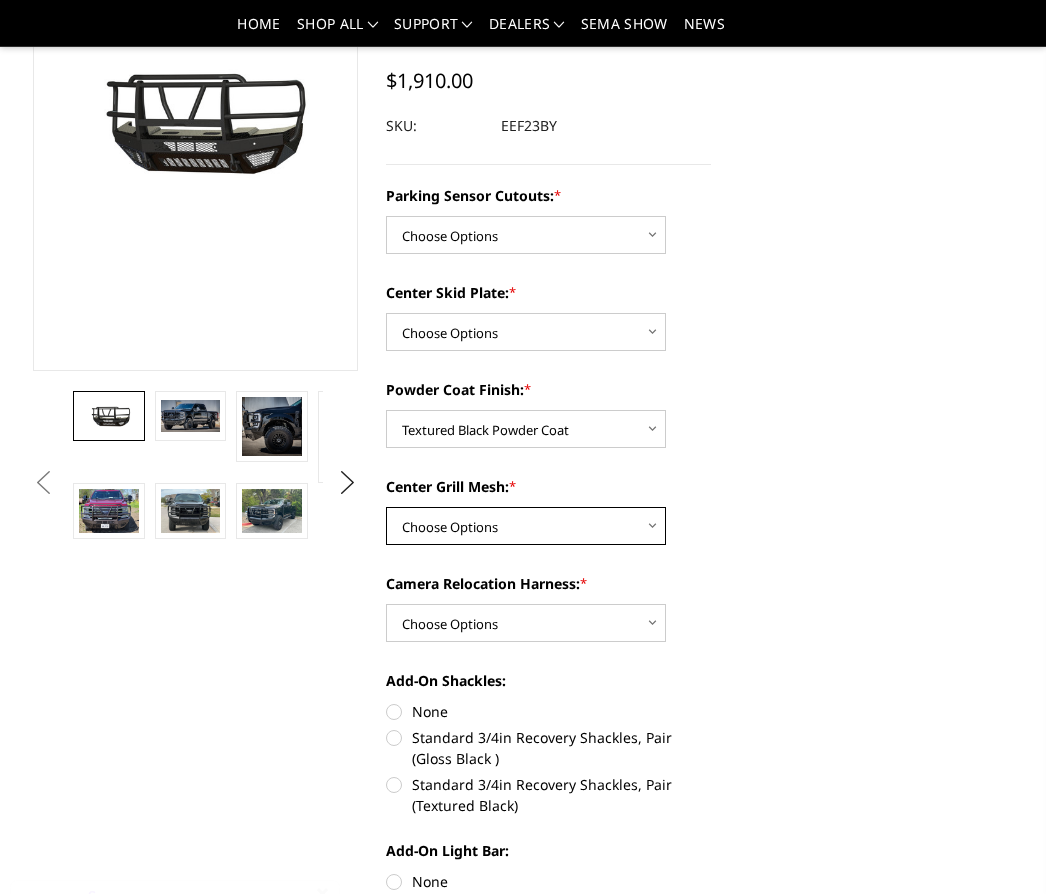 click on "Choose Options
With expanded metal
Without expanded metal" at bounding box center [526, 526] 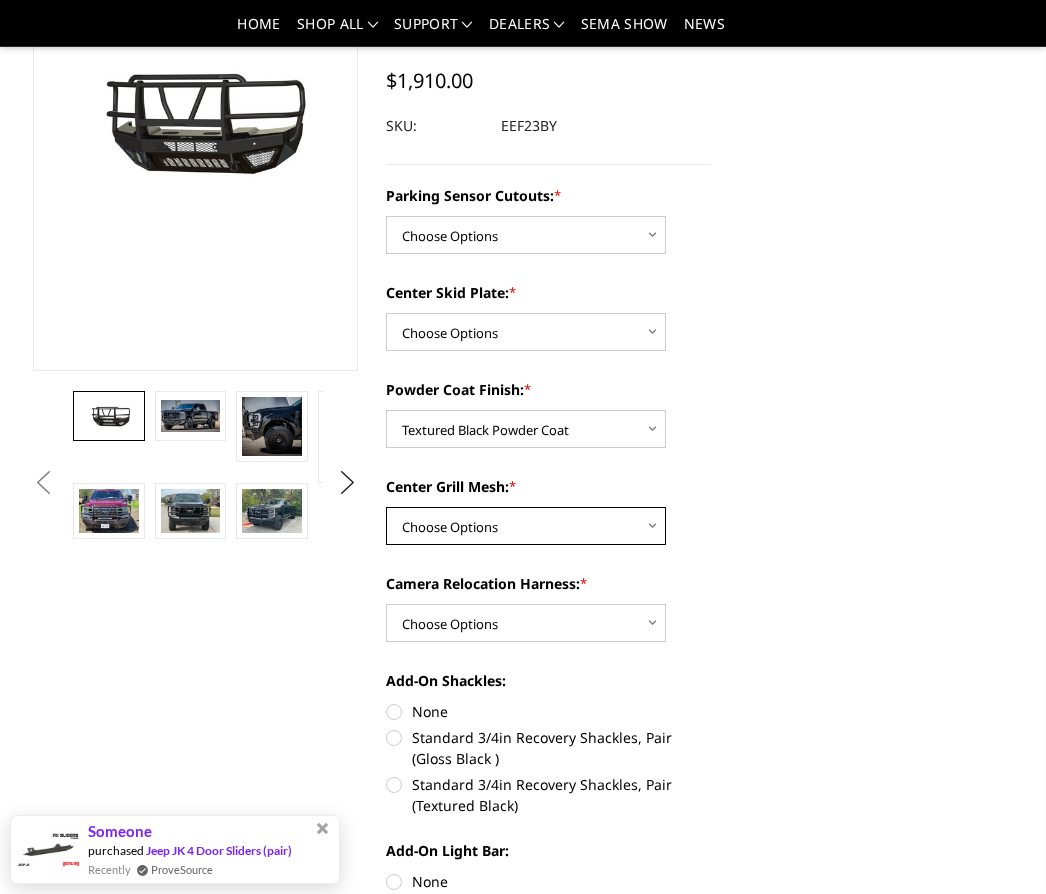 select on "3751" 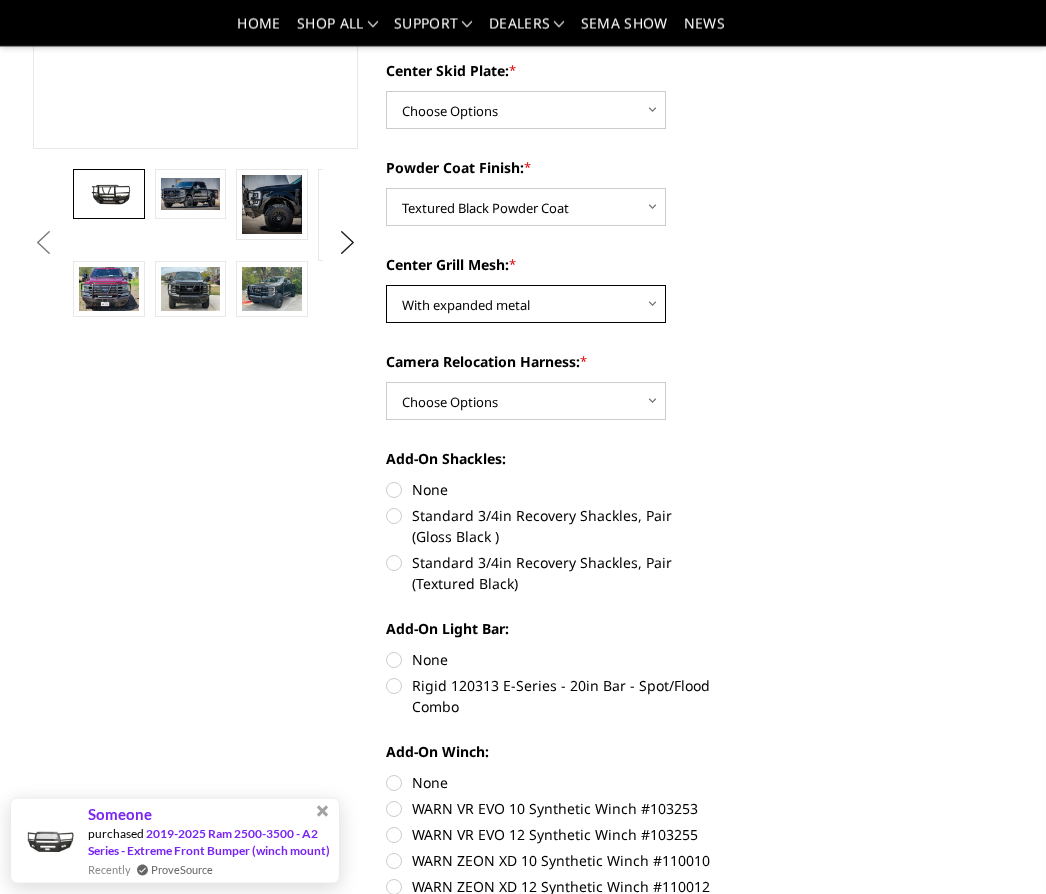scroll, scrollTop: 452, scrollLeft: 0, axis: vertical 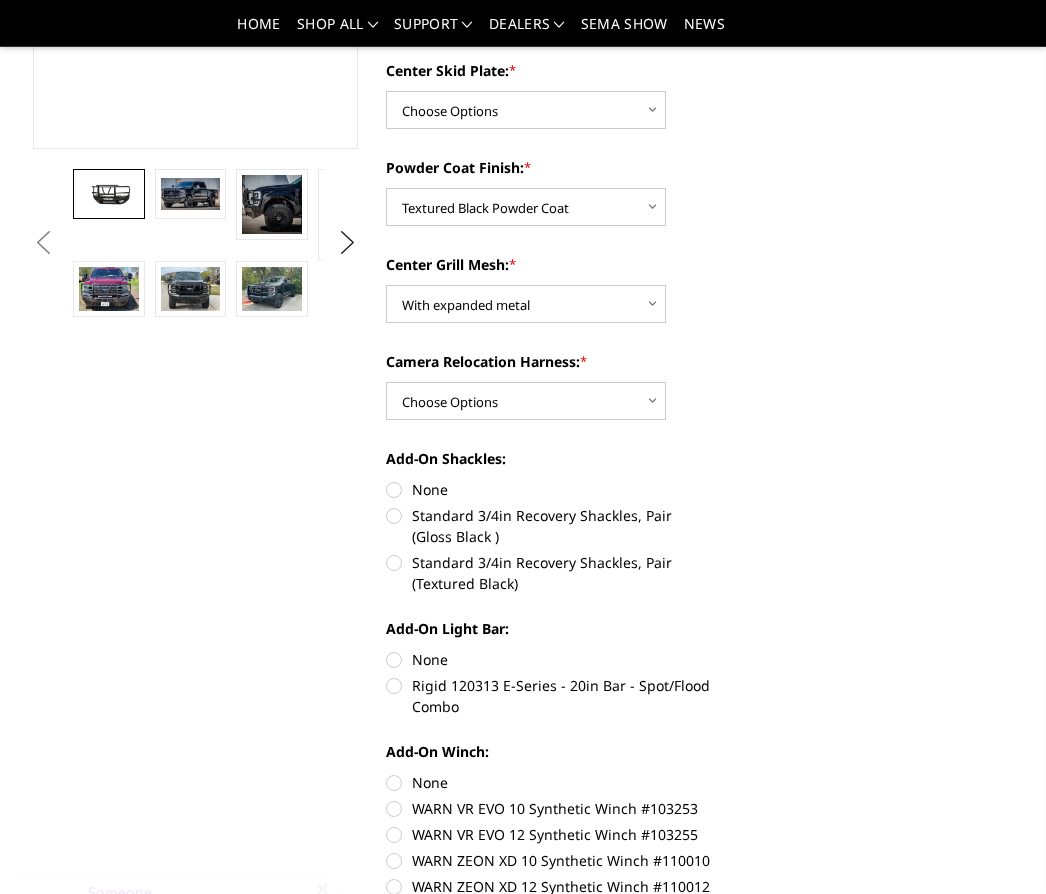 click on "Standard 3/4in Recovery Shackles, Pair (Textured Black)" at bounding box center (548, 573) 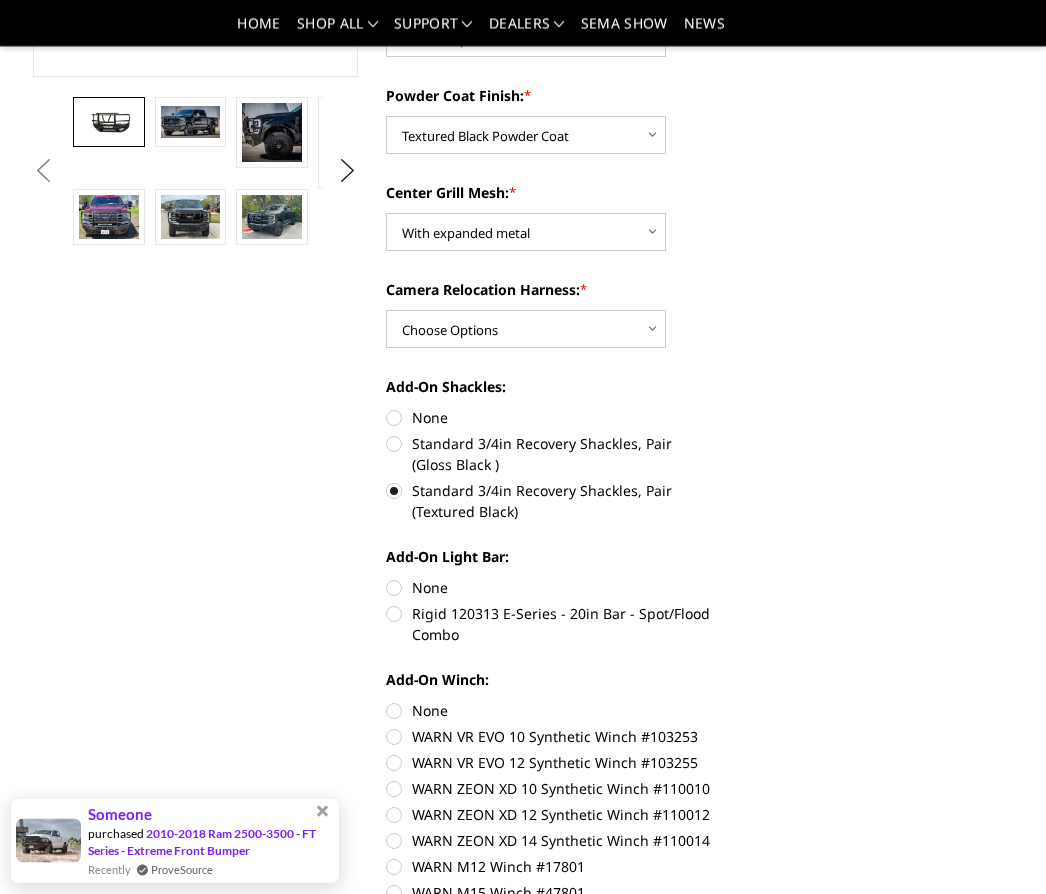 scroll, scrollTop: 545, scrollLeft: 0, axis: vertical 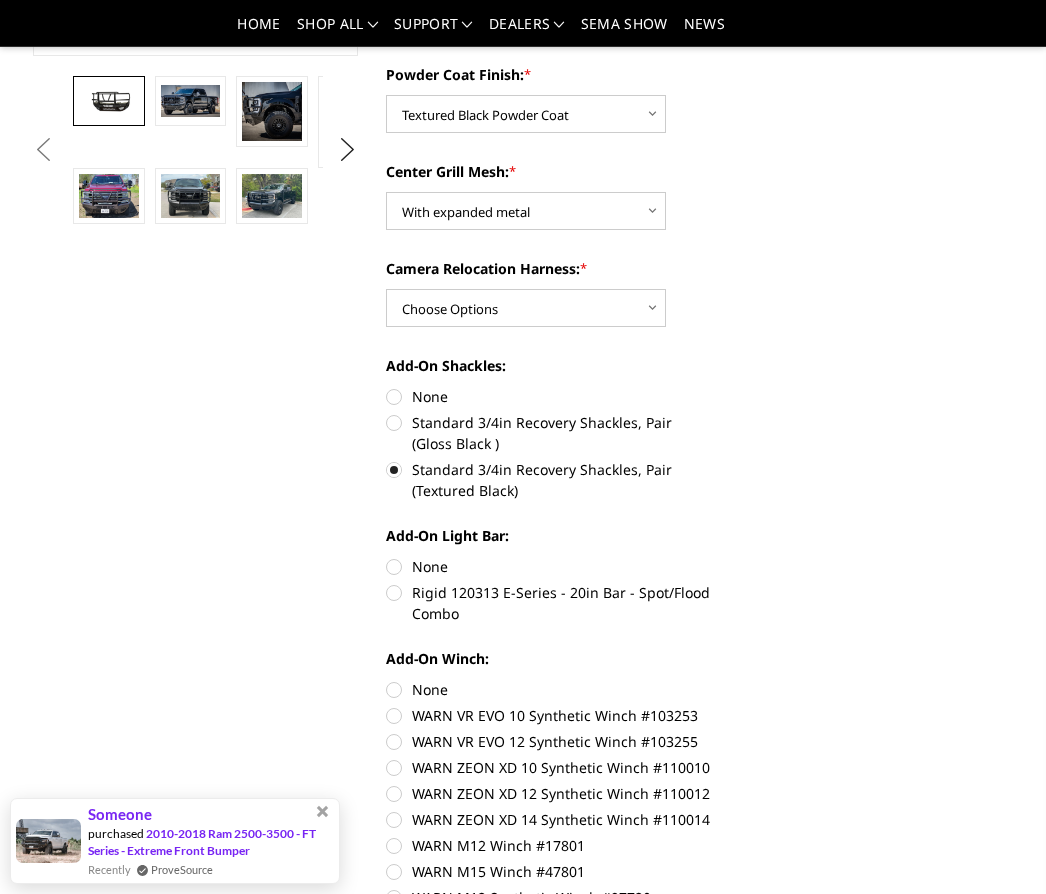click on "Rigid 120313 E-Series - 20in Bar - Spot/Flood Combo" at bounding box center (548, 603) 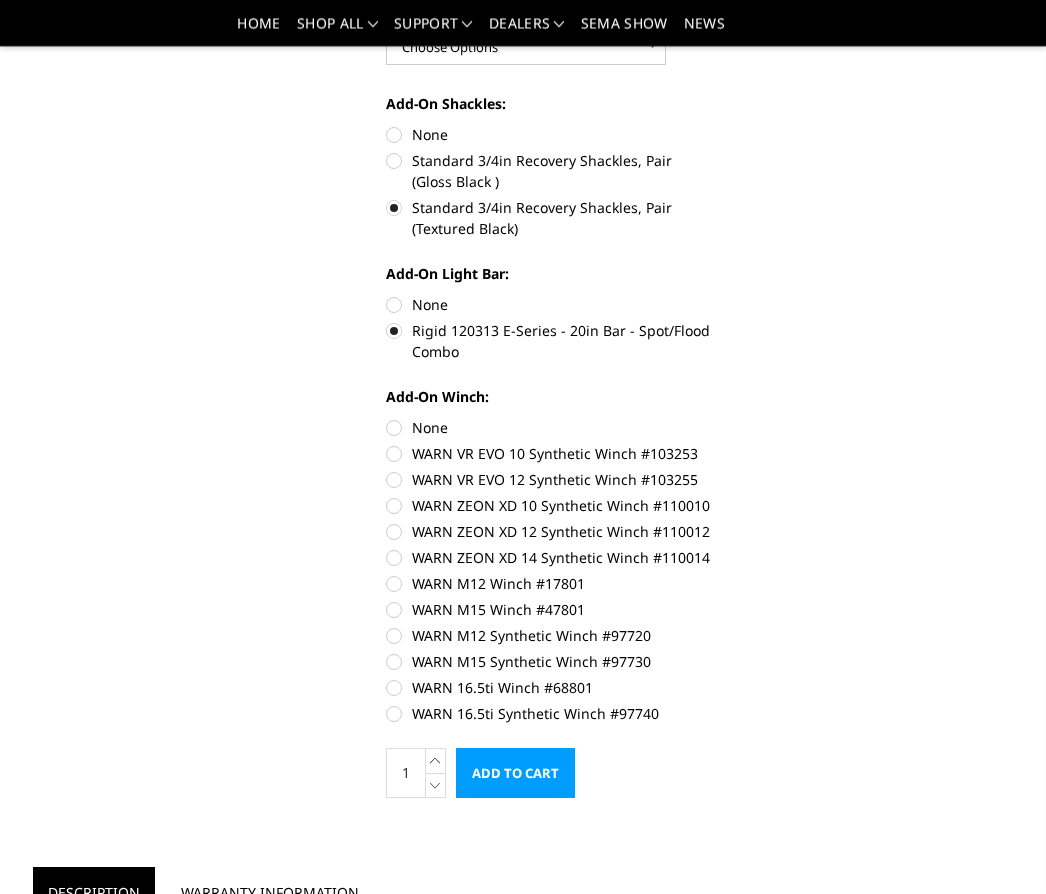 scroll, scrollTop: 807, scrollLeft: 0, axis: vertical 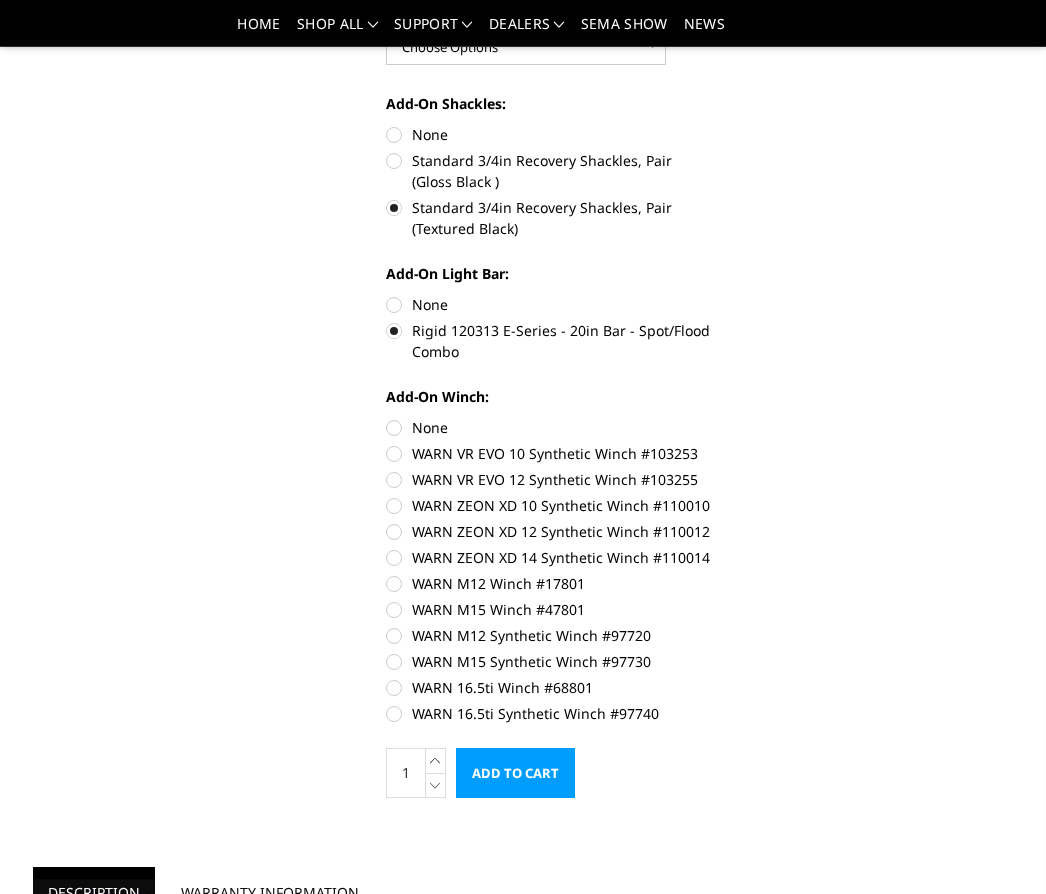 click on "WARN ZEON XD 14 Synthetic Winch #110014" at bounding box center (548, 557) 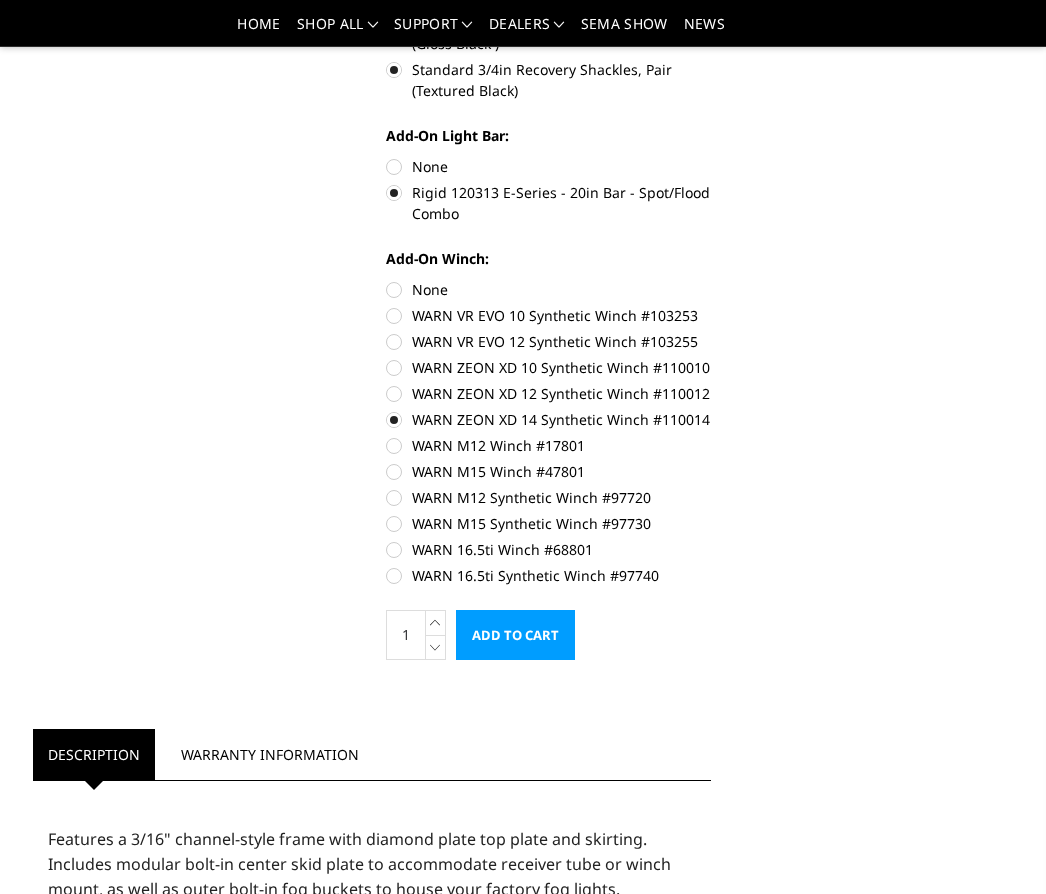 scroll, scrollTop: 937, scrollLeft: 0, axis: vertical 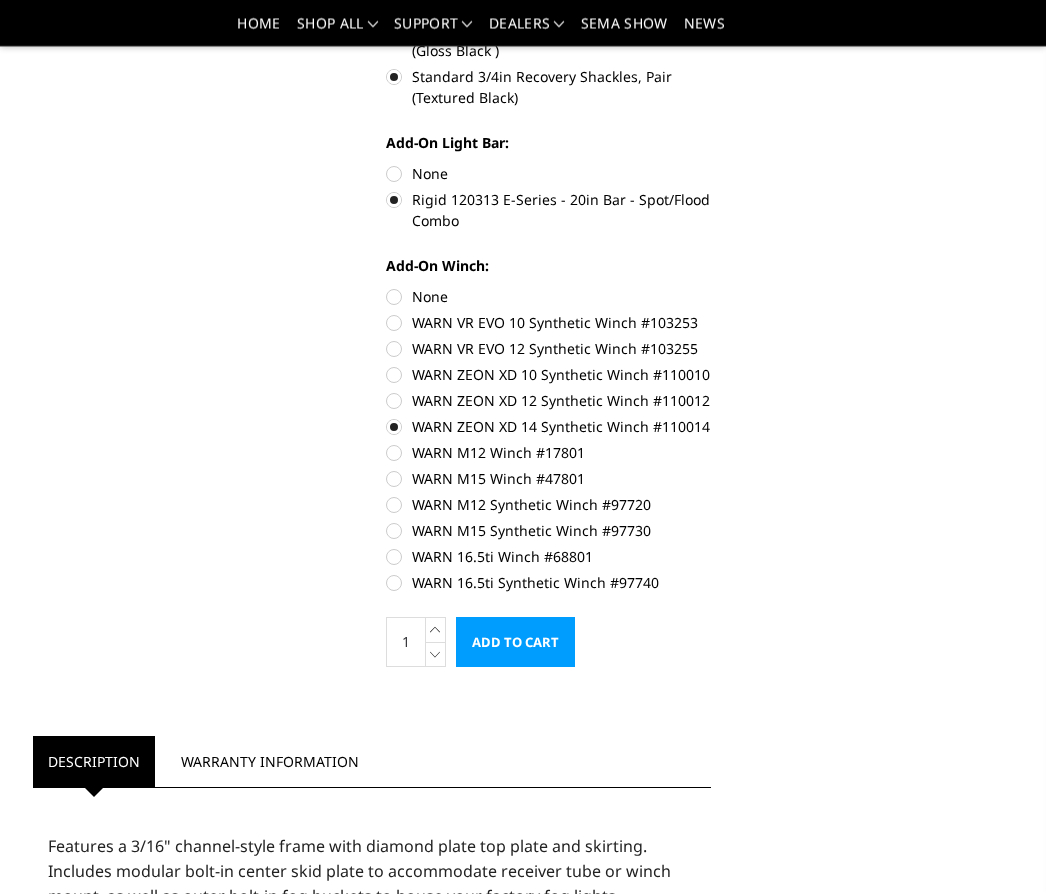 click on "None" at bounding box center (548, 297) 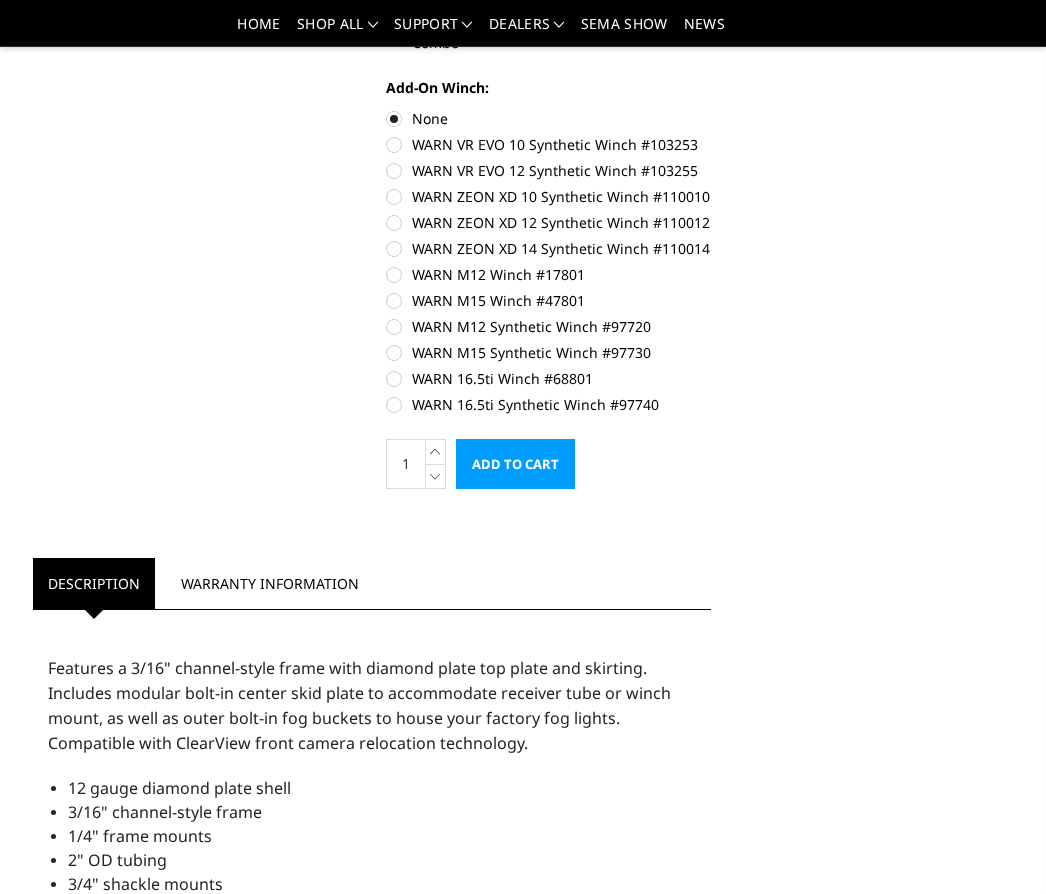 scroll, scrollTop: 1120, scrollLeft: 0, axis: vertical 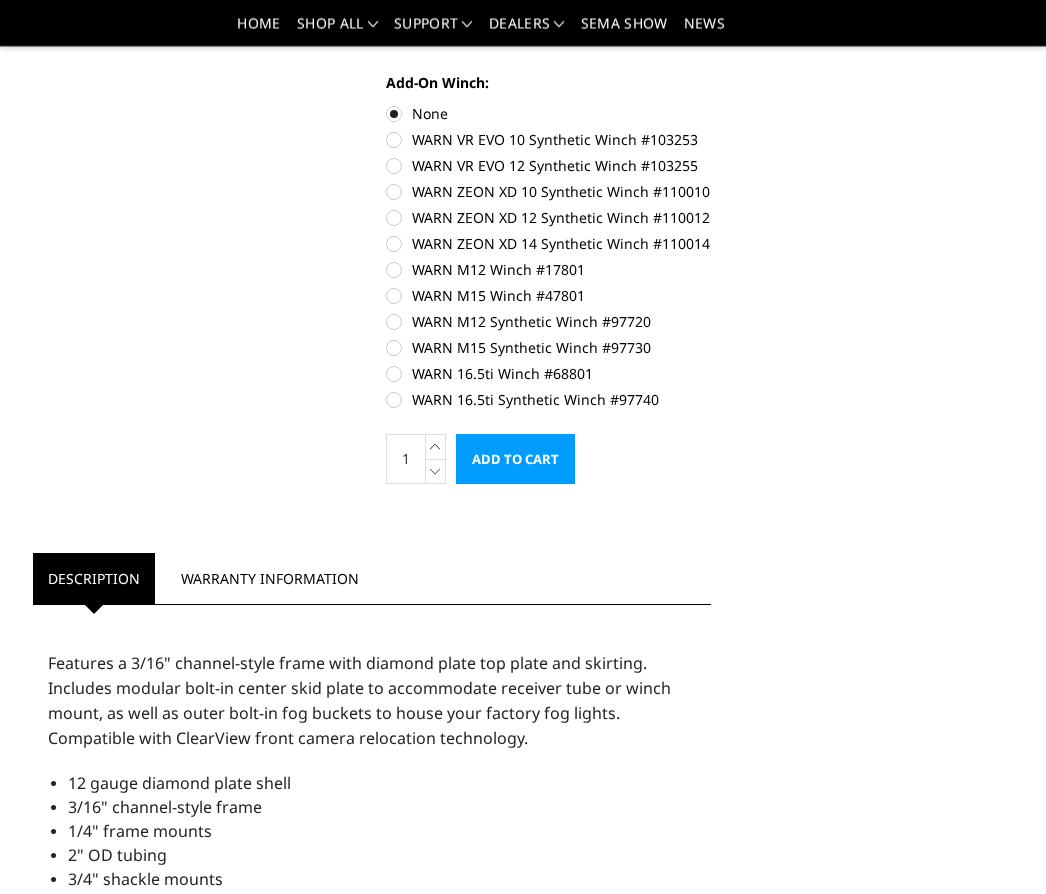 click on "WARN M15 Synthetic Winch #97730" at bounding box center (548, 348) 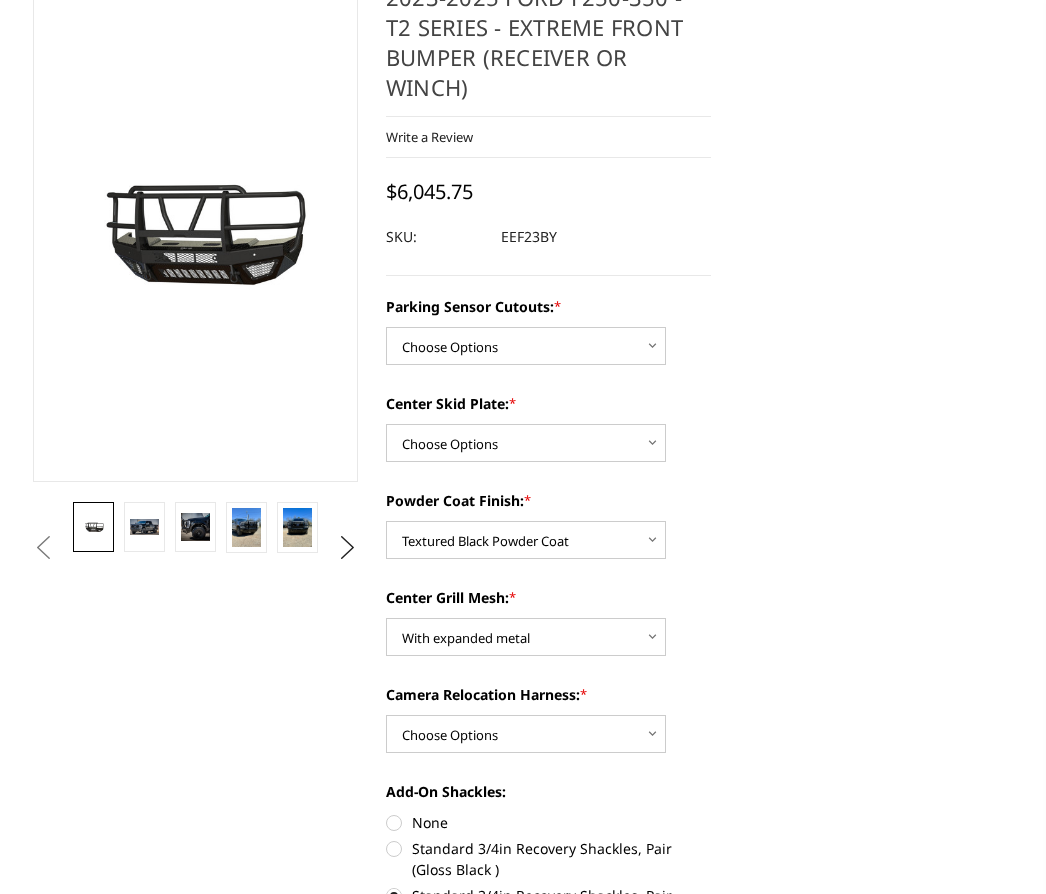scroll, scrollTop: 0, scrollLeft: 0, axis: both 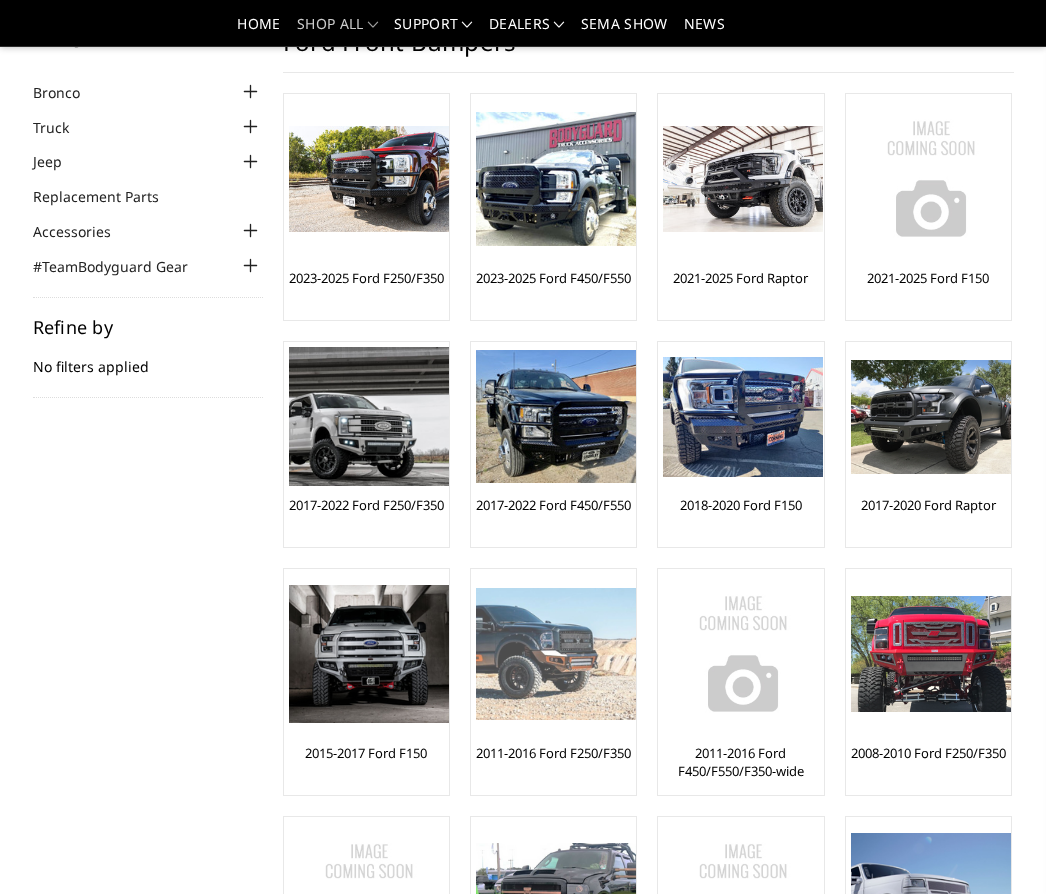 click at bounding box center [556, 654] 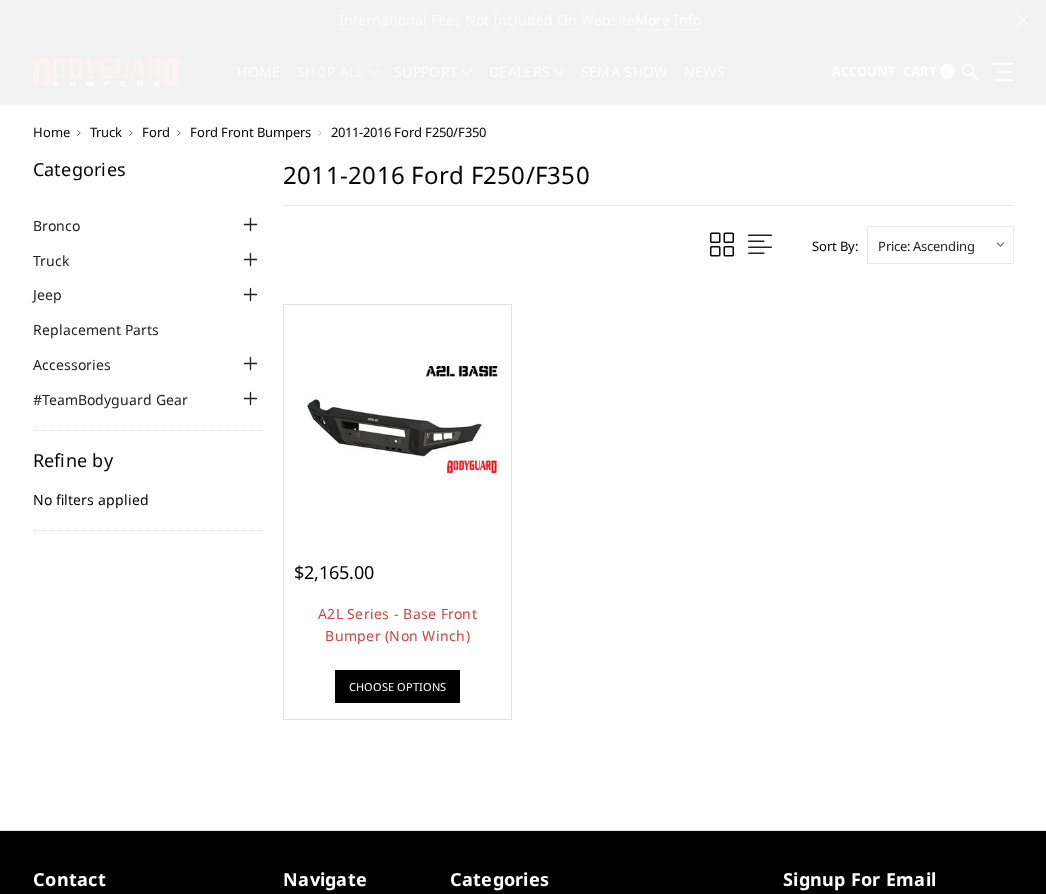 scroll, scrollTop: 0, scrollLeft: 0, axis: both 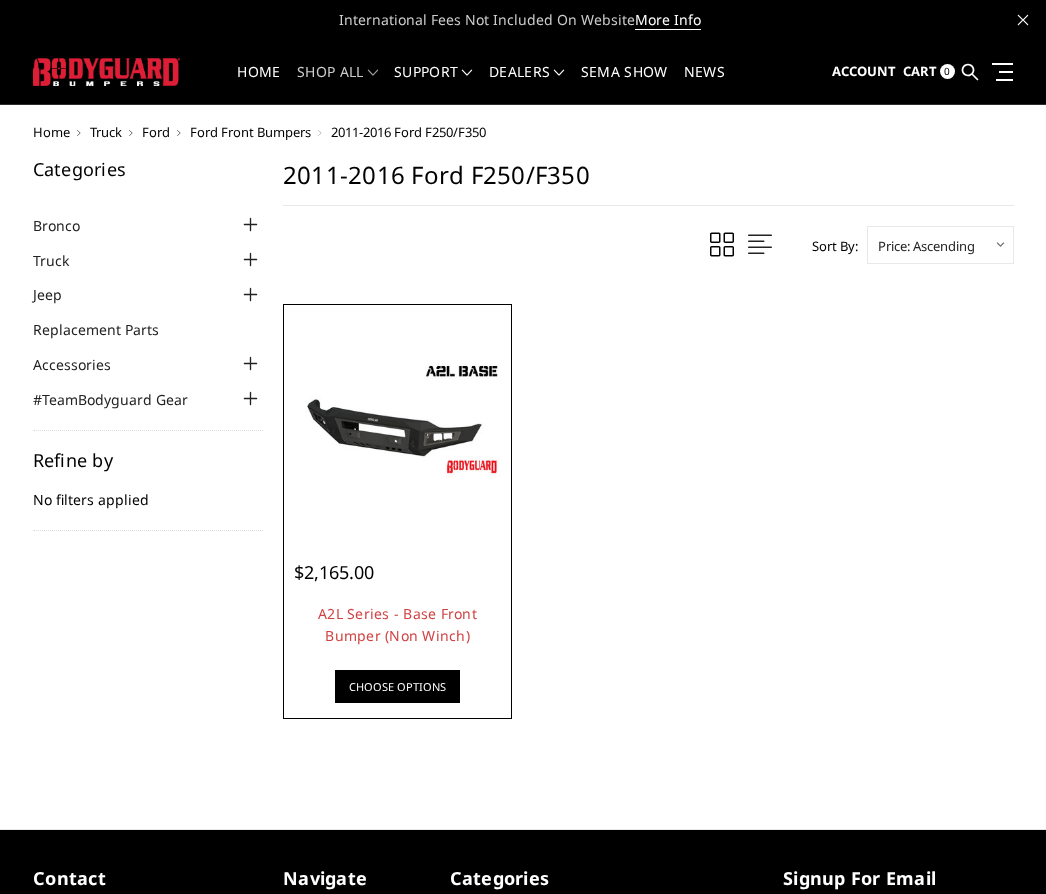 click at bounding box center [398, 419] 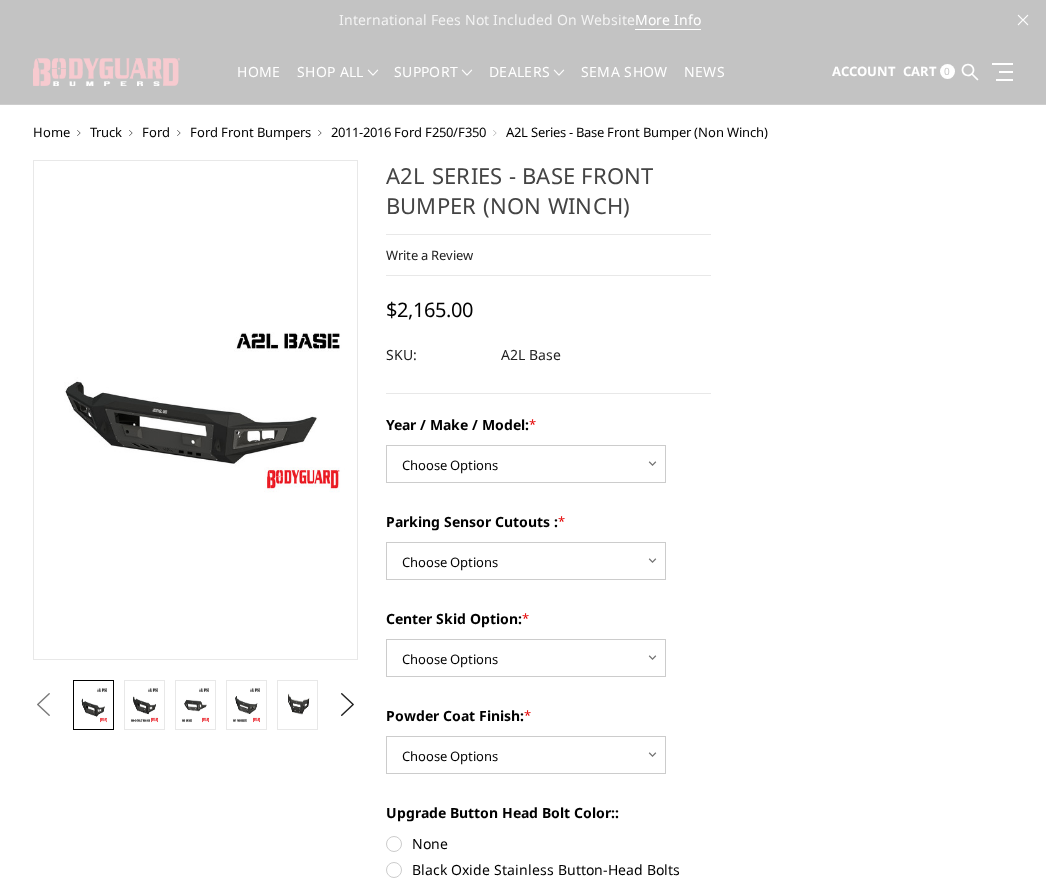 scroll, scrollTop: 0, scrollLeft: 0, axis: both 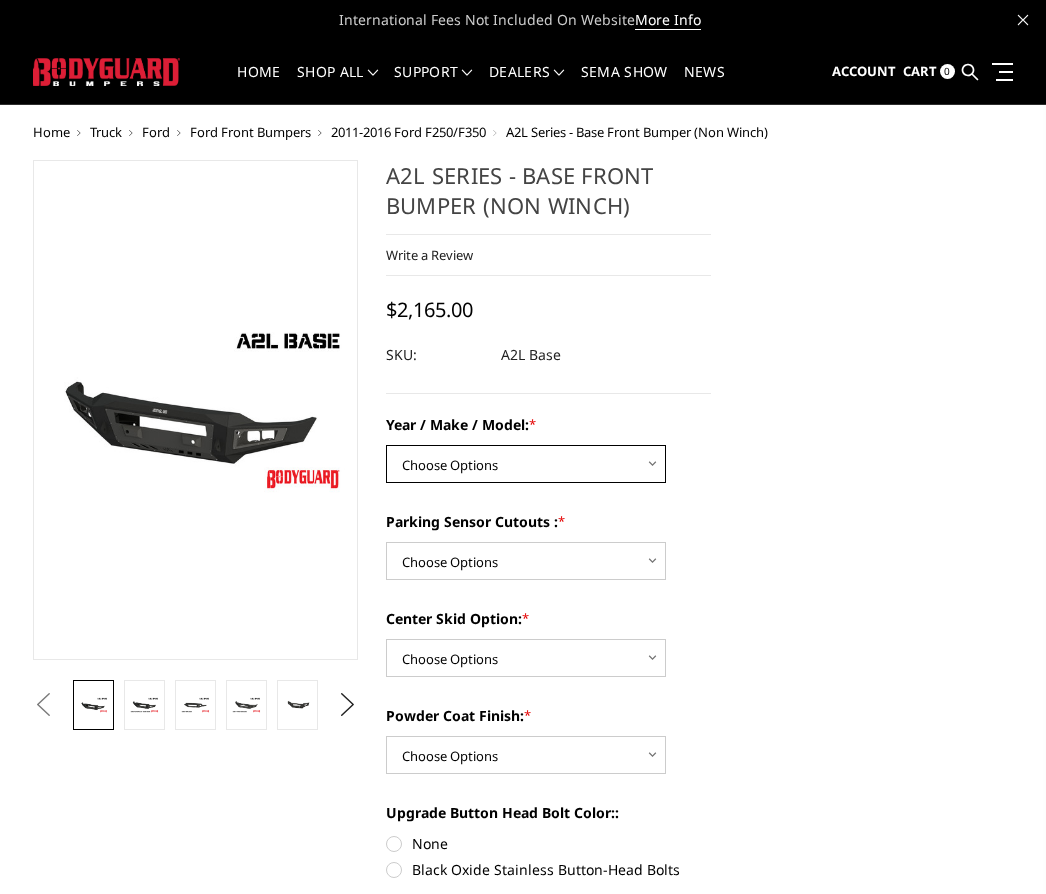 click on "Choose Options
Chevrolet 15-19  2500 / 3500
Chevrolet 19-21  1500
Chevrolet 15-20  Colorado (Does NOT fit ZR2)
Chevrolet 03-07  2500 / 3500
Ford 17-22  F250 / F350
Ford 17-22  F450 / F550
Ford 11-16 F250/F350
Ford 15-17  F150
GMC 20-23  2500 / 3500
GMC 15-19  2500 / 3500
GMC 19-21  1500
GMC 08-13  1500
Ram 19-24  4500 / 5500
Ram 10-18  2500 / 3500
Ram 19-24  1500 (6 lug new body style)" at bounding box center [526, 464] 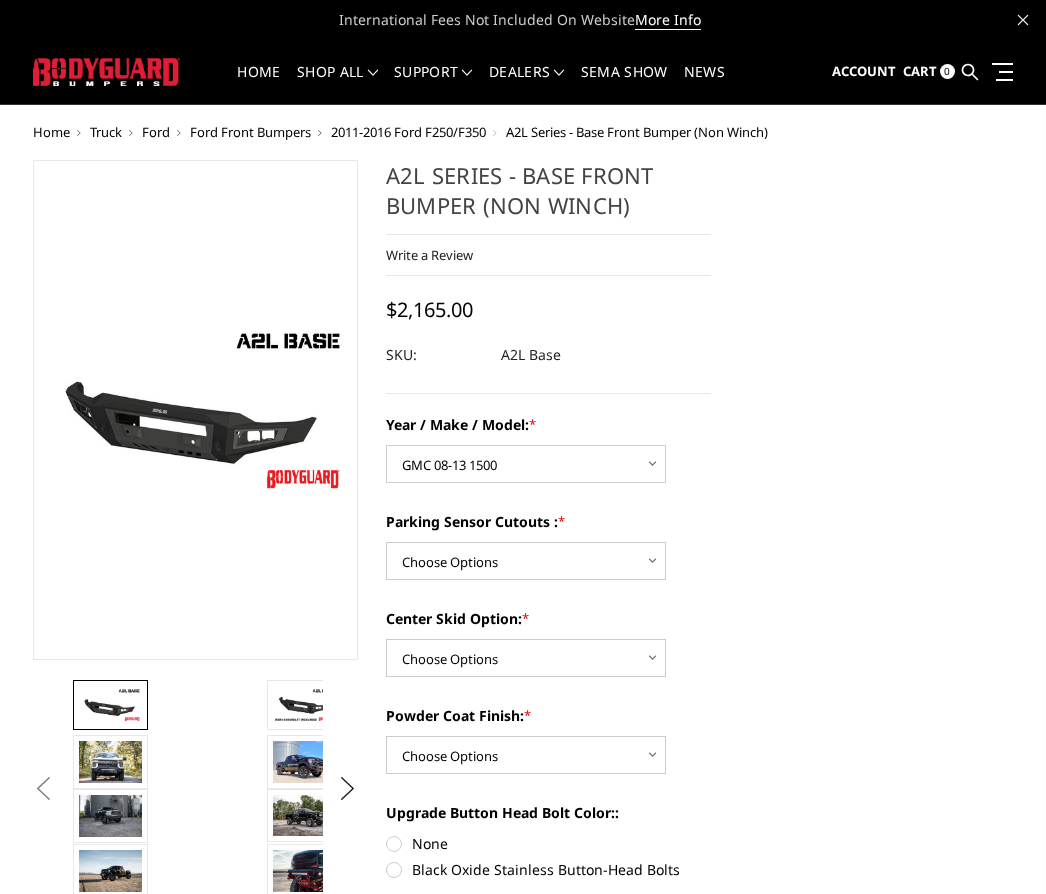 click on "Year / Make / Model:
*" at bounding box center (548, 424) 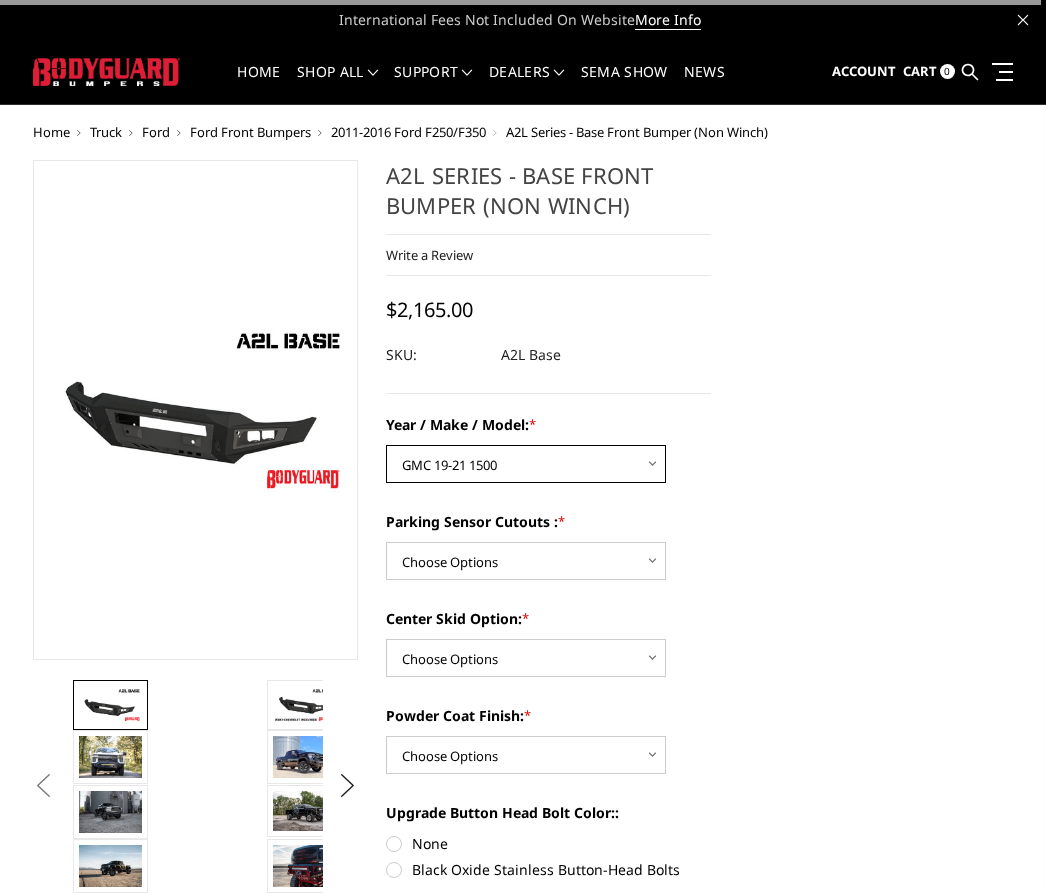 click on "Choose Options
Chevrolet 15-19  2500 / 3500
Chevrolet 19-21  1500
Chevrolet 15-20  Colorado (Does NOT fit ZR2)
Chevrolet 03-07  2500 / 3500
Ford 17-22  F250 / F350
Ford 17-22  F450 / F550
Ford 11-16 F250/F350
Ford 15-17  F150
GMC 20-23  2500 / 3500
GMC 15-19  2500 / 3500
GMC 19-21  1500
GMC 08-13  1500
Ram 19-24  4500 / 5500
Ram 10-18  2500 / 3500
Ram 19-24  1500 (6 lug new body style)" at bounding box center [526, 464] 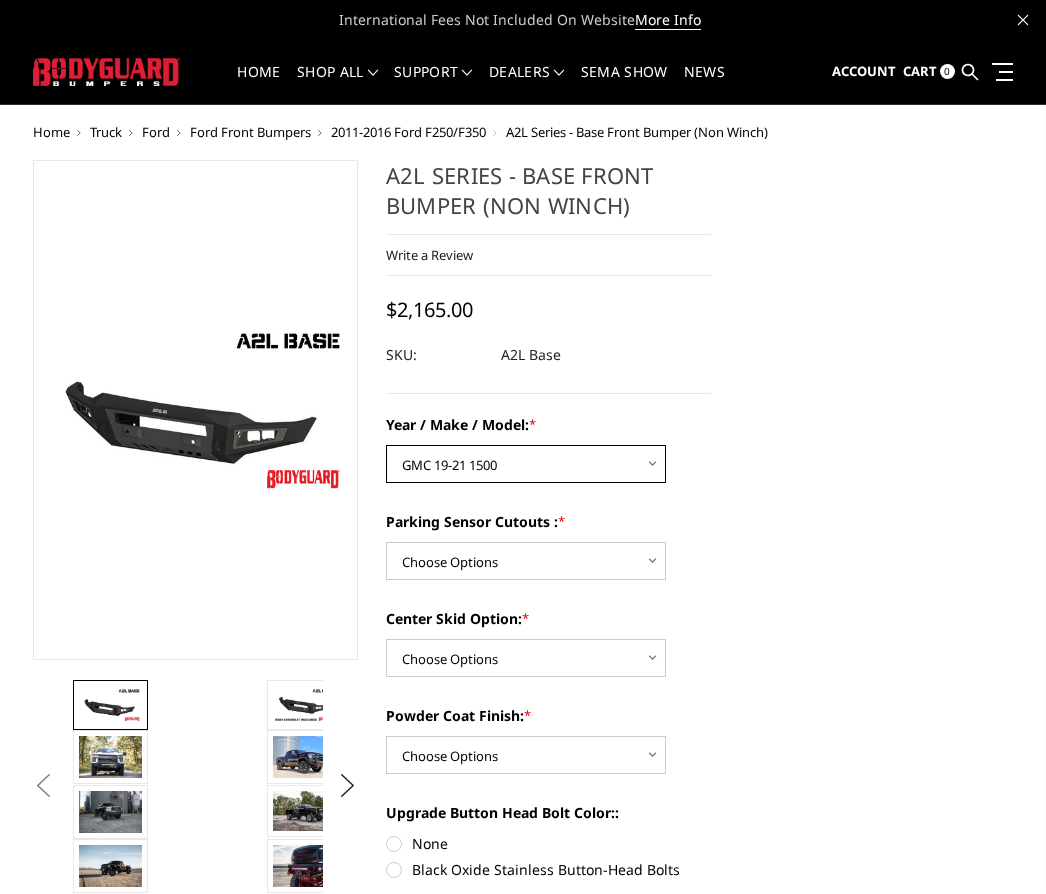 select on "4295" 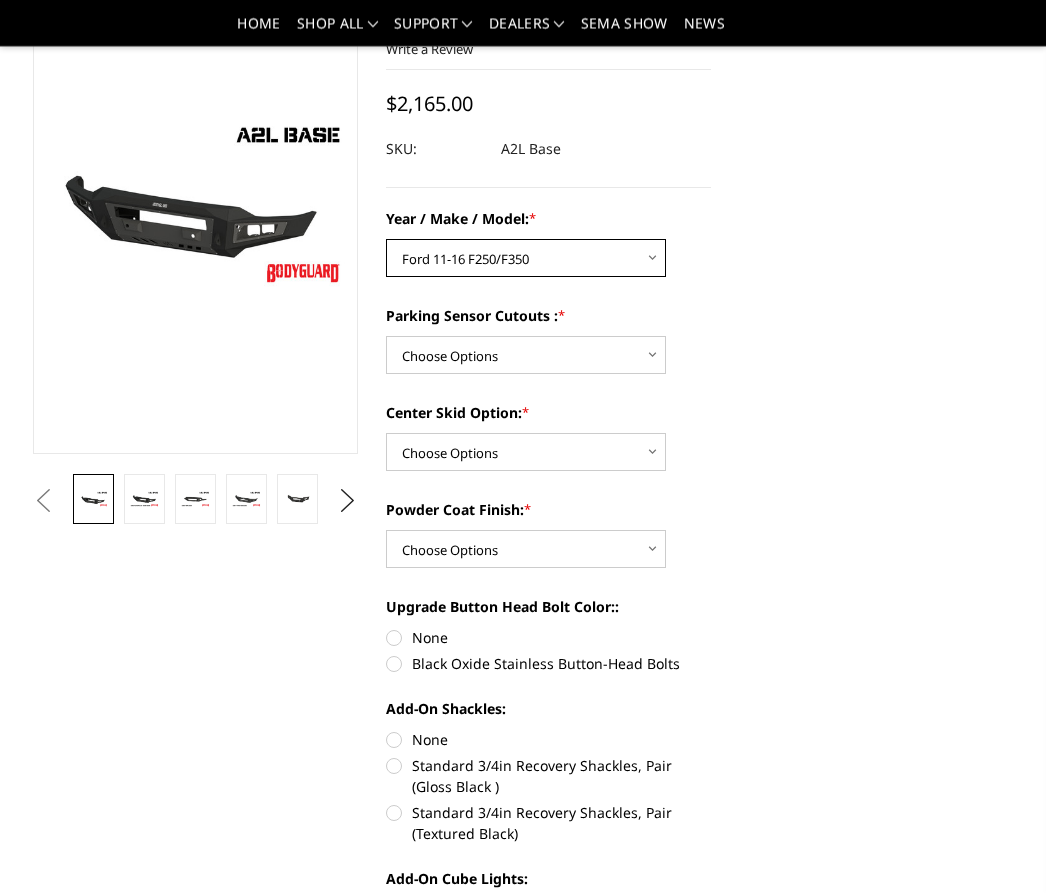 scroll, scrollTop: 147, scrollLeft: 0, axis: vertical 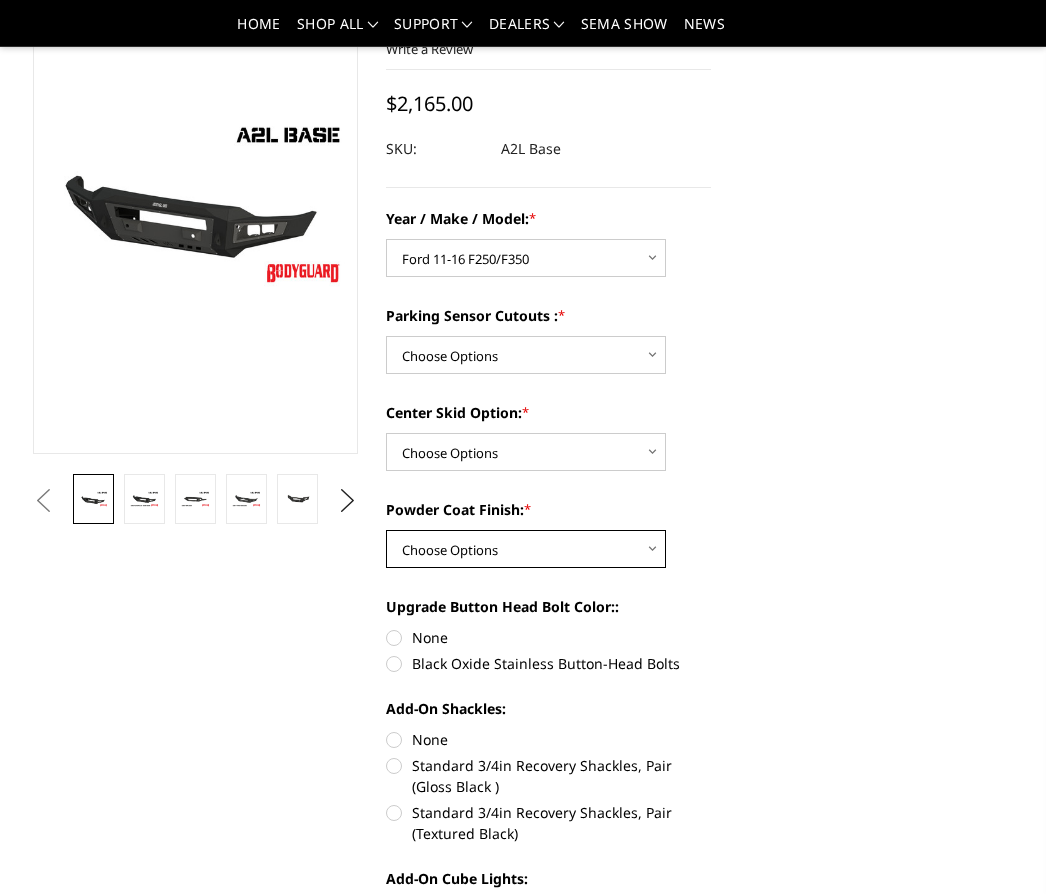 click on "Choose Options
Bare metal (included)
Texture Black Powder Coat" at bounding box center (526, 549) 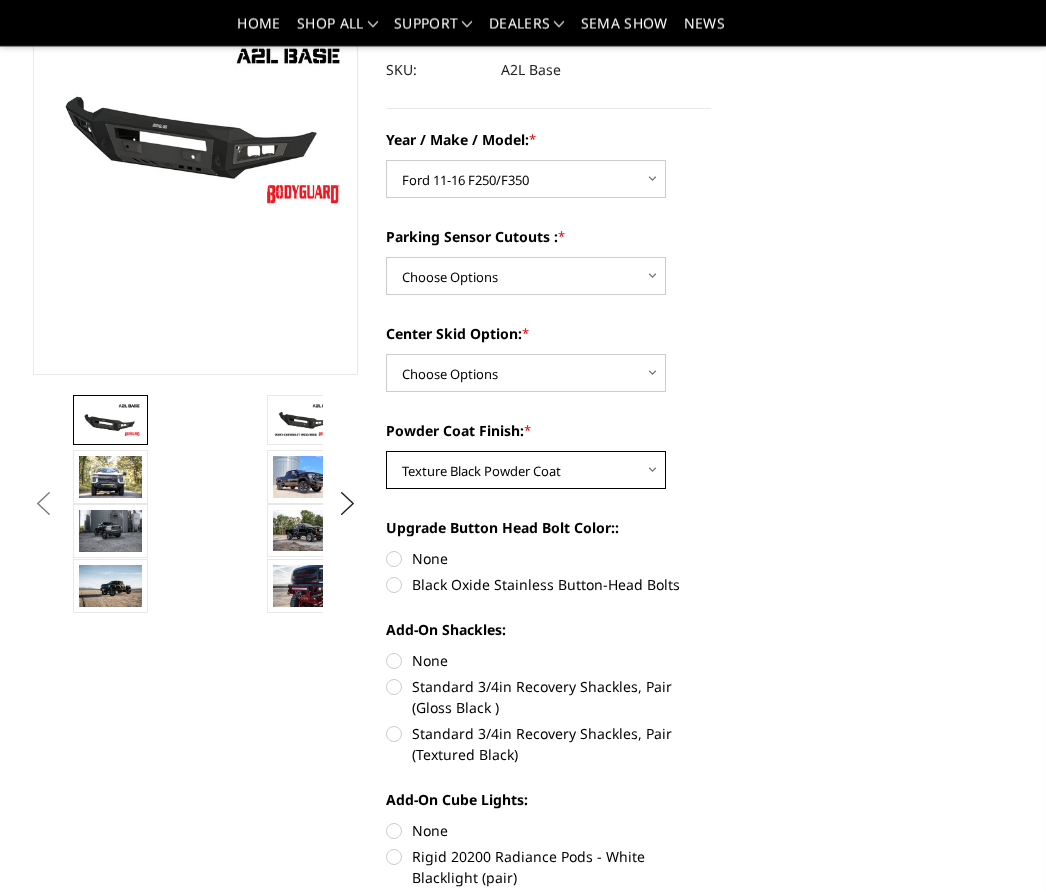 scroll, scrollTop: 214, scrollLeft: 0, axis: vertical 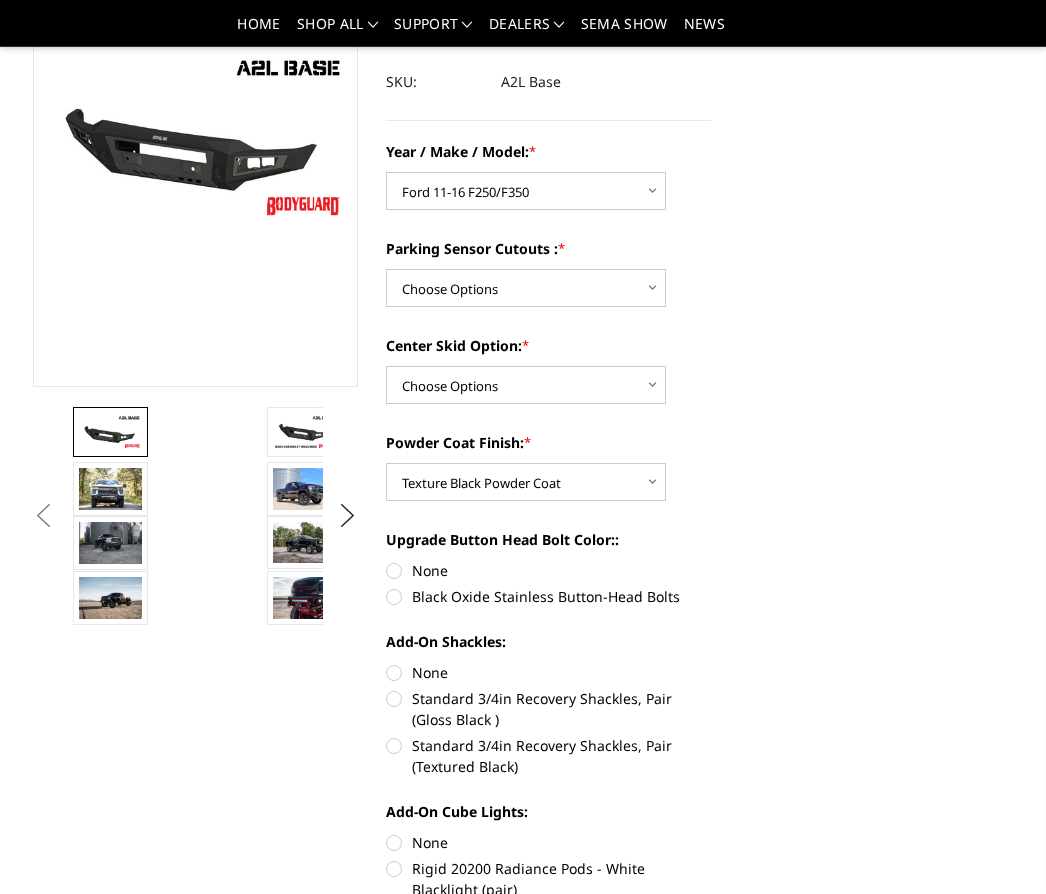click on "Standard 3/4in Recovery Shackles, Pair (Textured Black)" at bounding box center (548, 756) 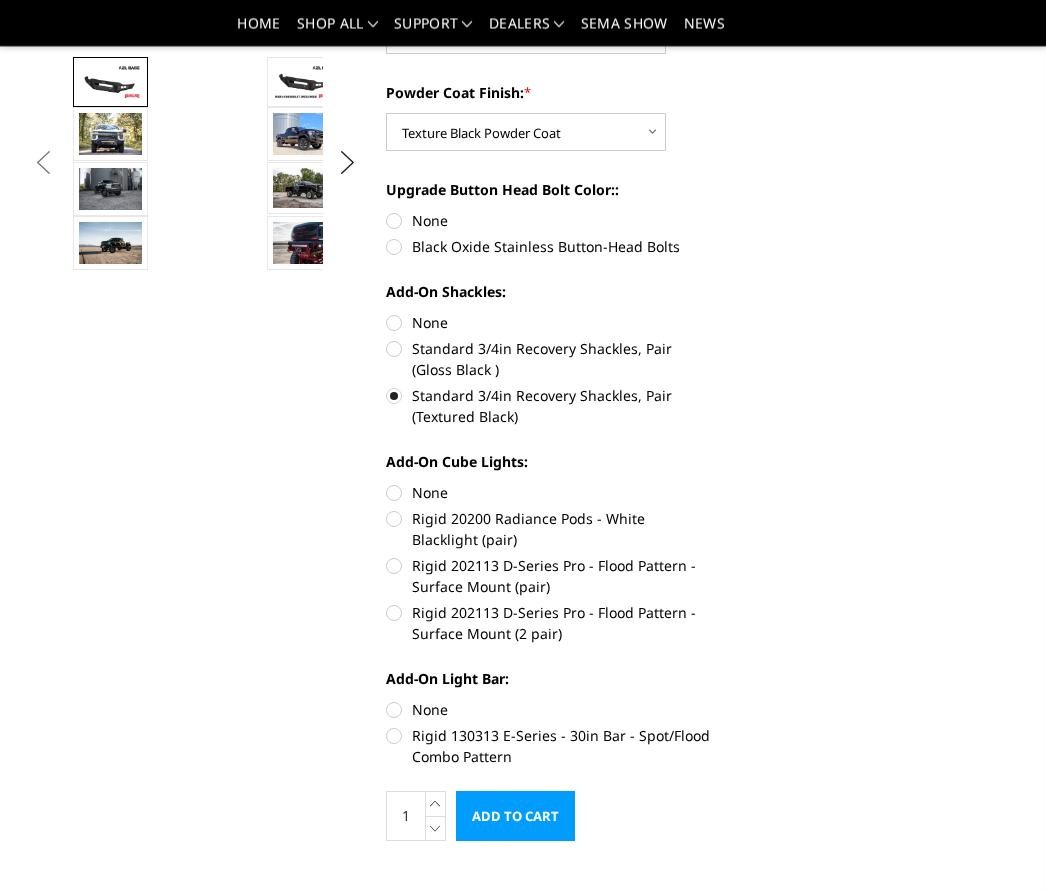scroll, scrollTop: 564, scrollLeft: 0, axis: vertical 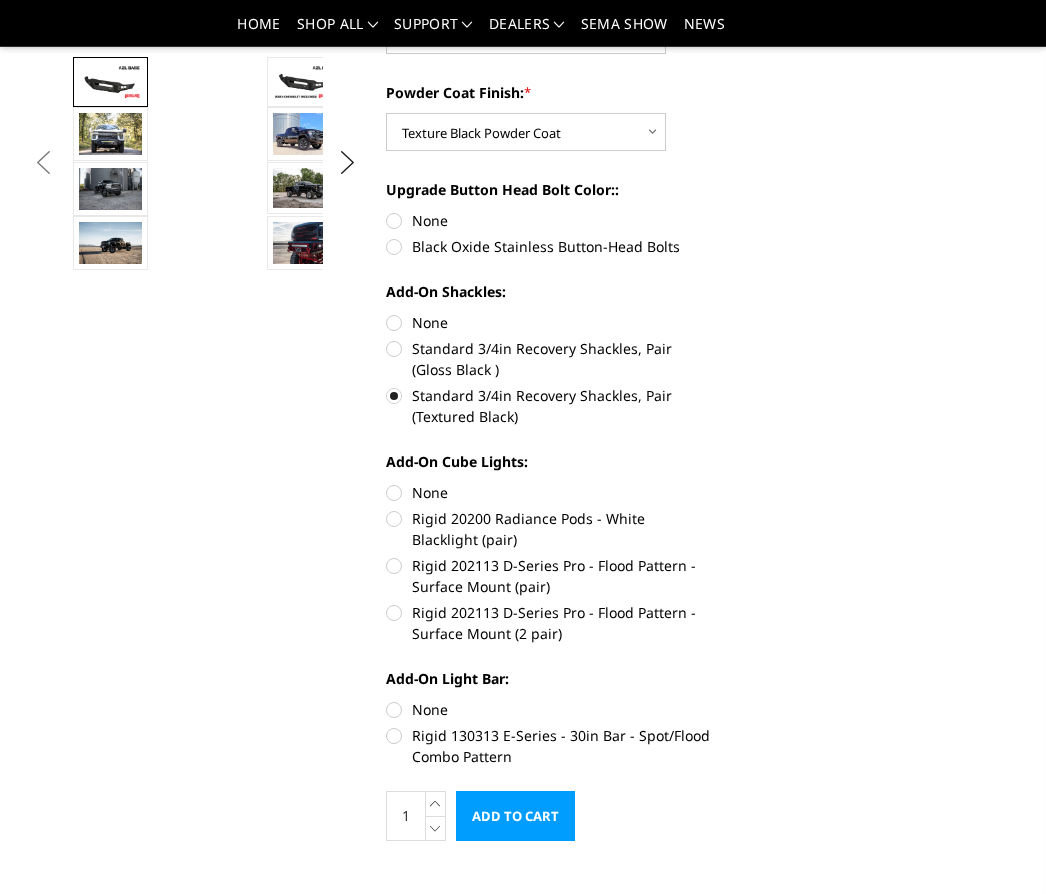 click on "Rigid 202113 D-Series Pro - Flood Pattern - Surface Mount (2 pair)" at bounding box center (548, 623) 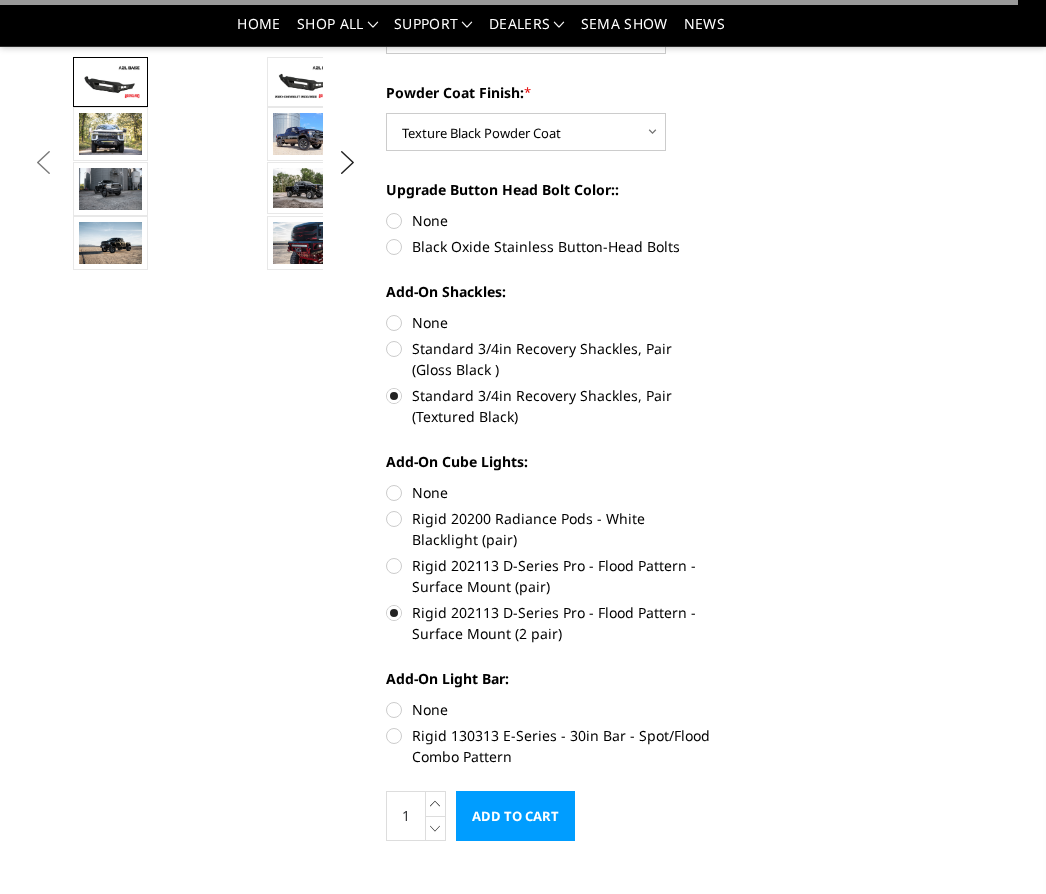 click on "Rigid 130313 E-Series - 30in Bar - Spot/Flood Combo Pattern" at bounding box center (548, 746) 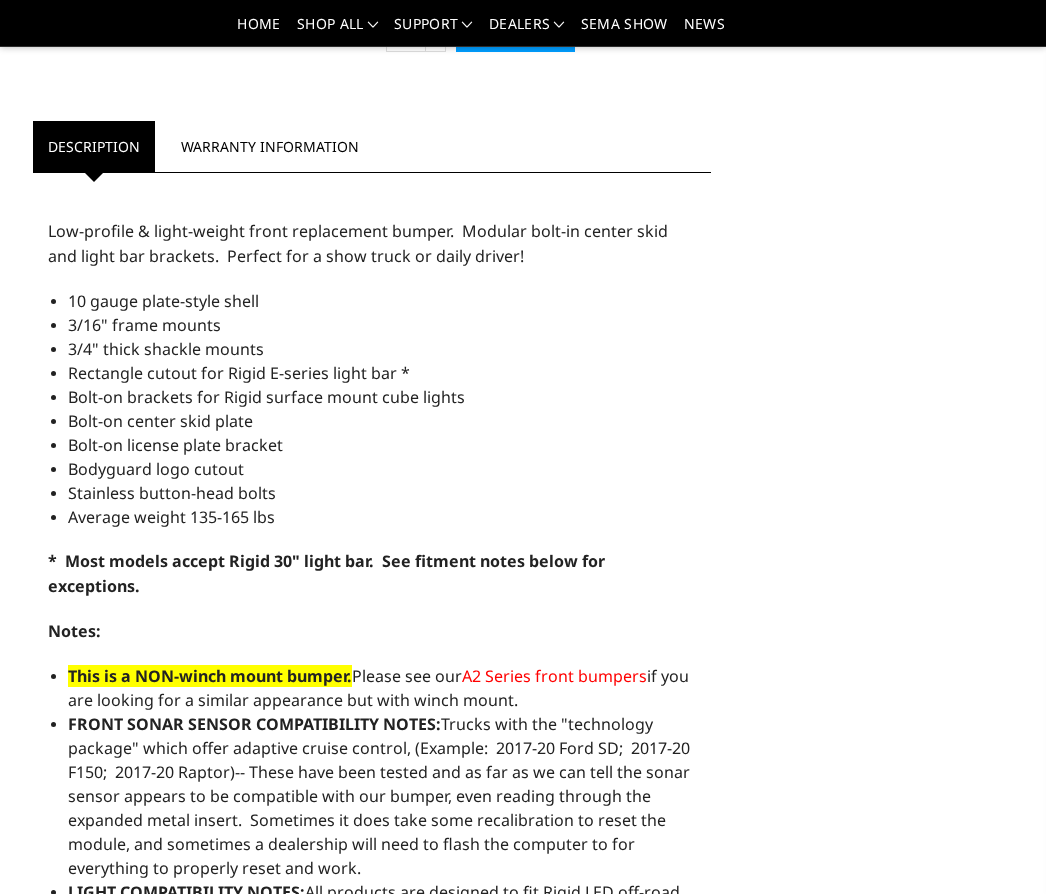 scroll, scrollTop: 1388, scrollLeft: 0, axis: vertical 